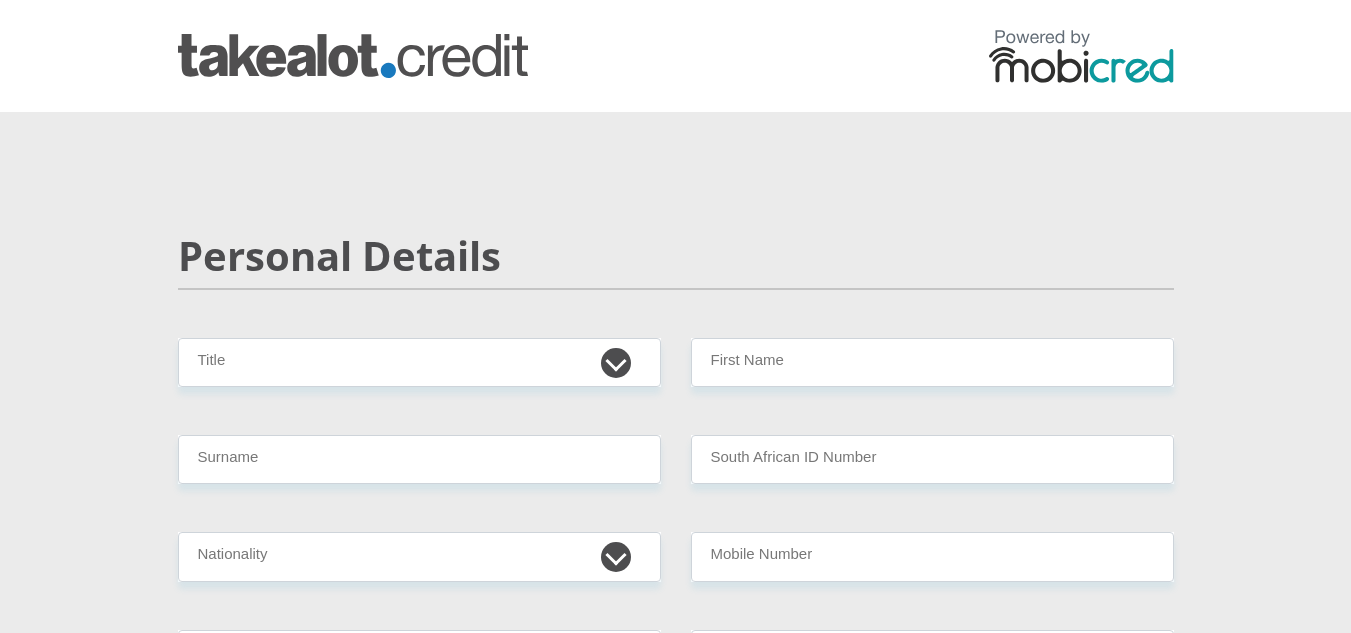 scroll, scrollTop: 0, scrollLeft: 0, axis: both 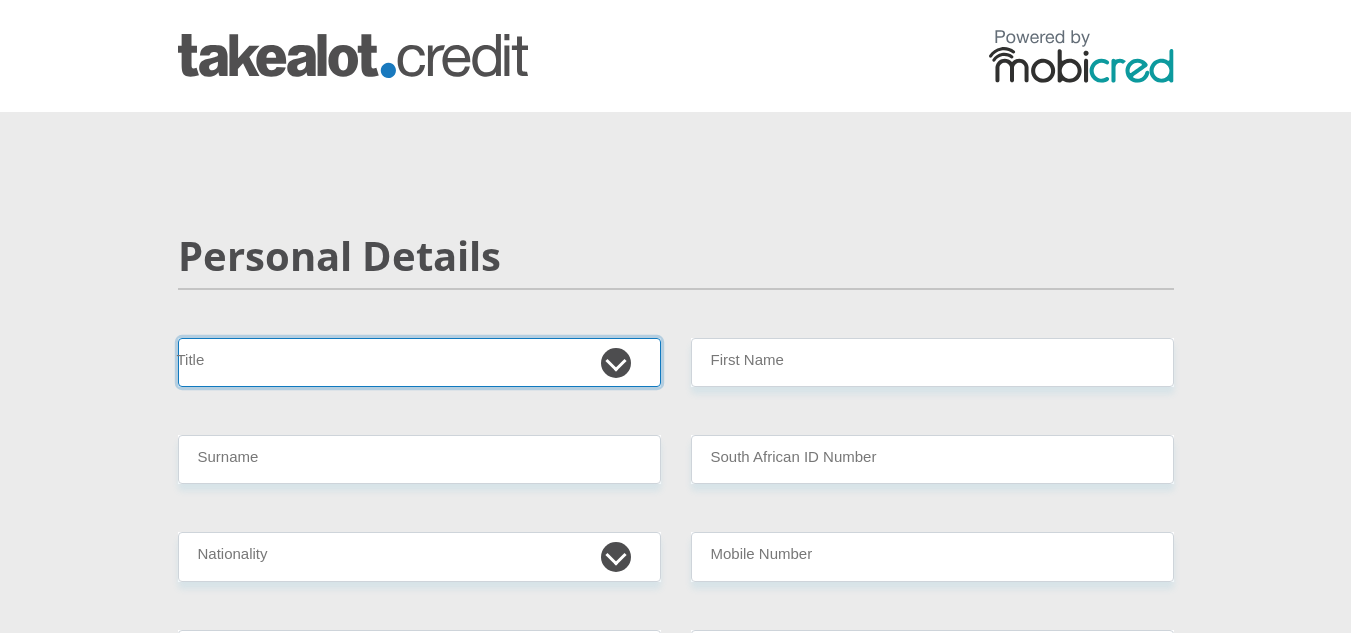 click on "Mr
Ms
Mrs
Dr
Other" at bounding box center [419, 362] 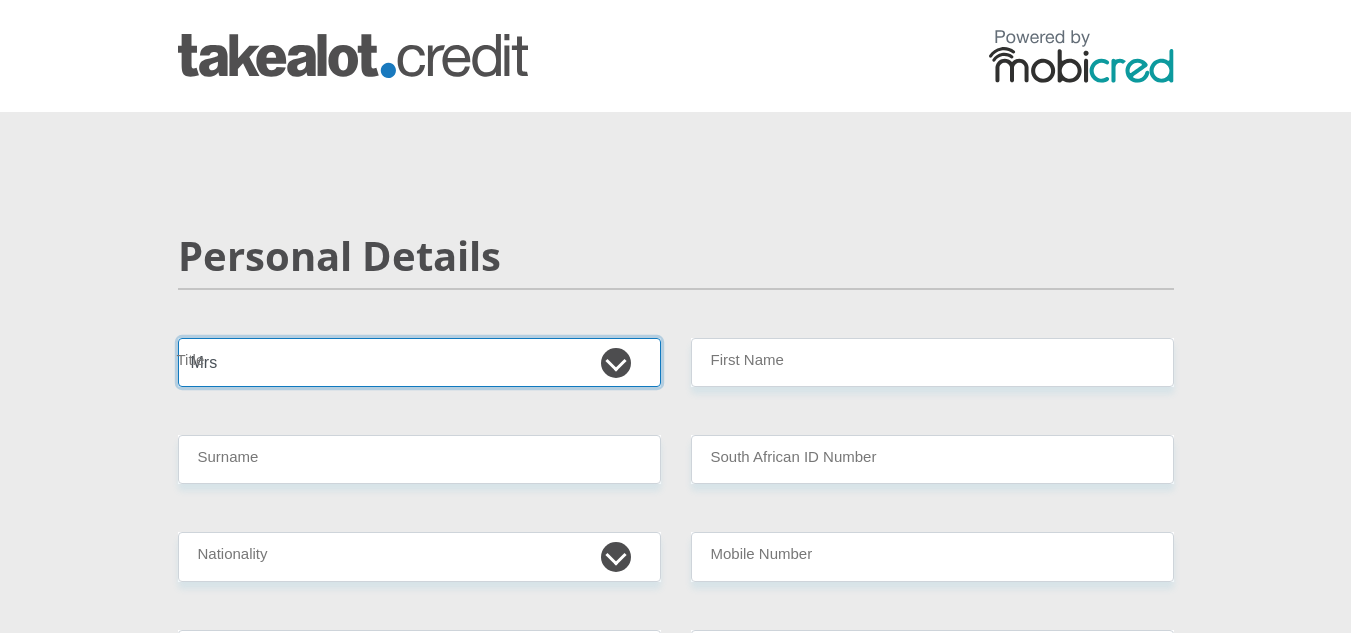 click on "Mr
Ms
Mrs
Dr
Other" at bounding box center [419, 362] 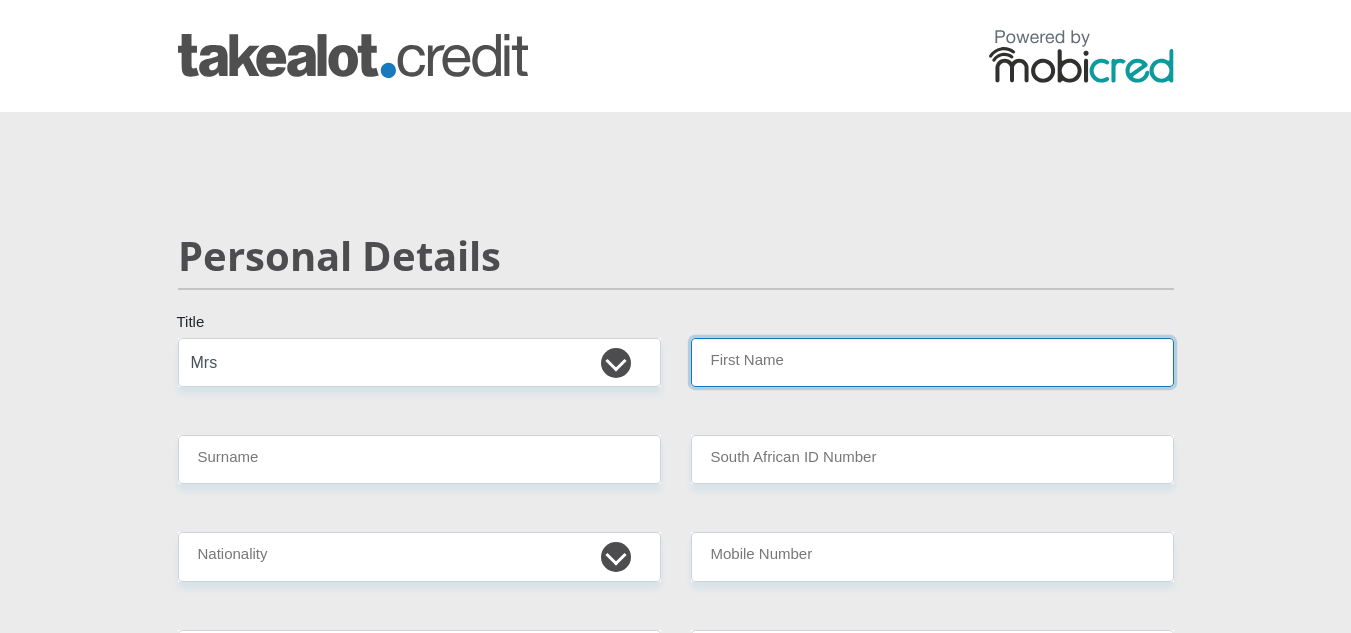 click on "First Name" at bounding box center (932, 362) 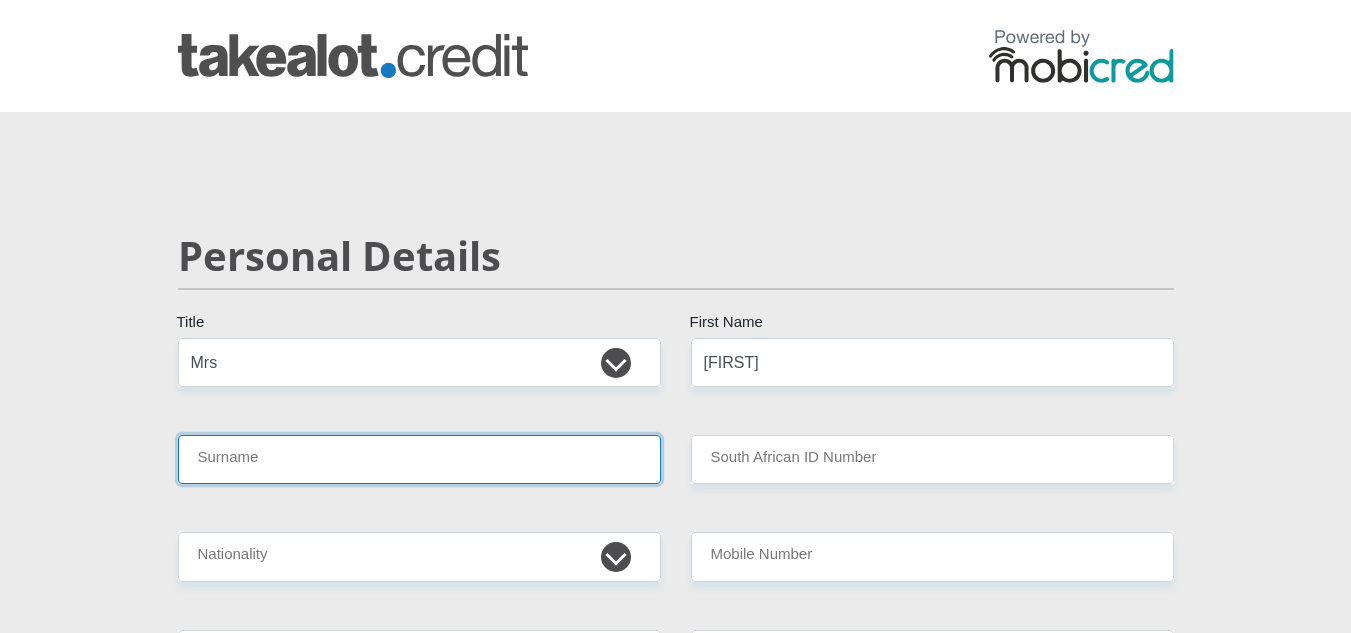 type on "[LAST]" 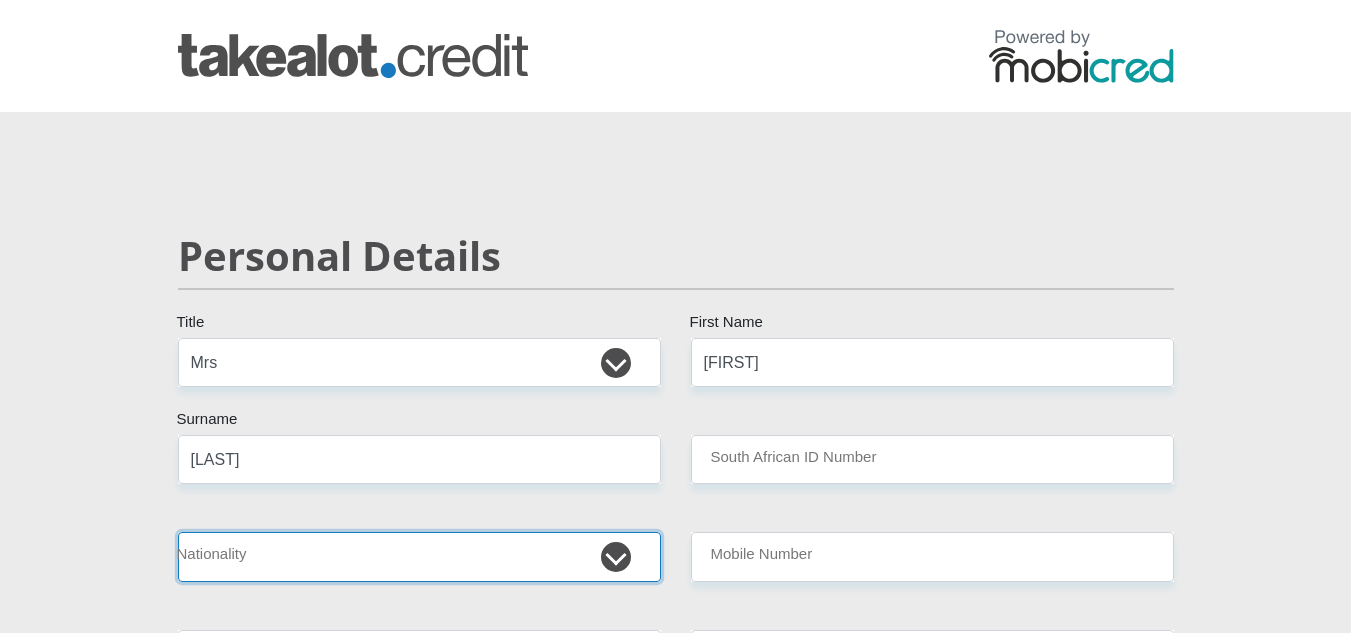 select on "ZAF" 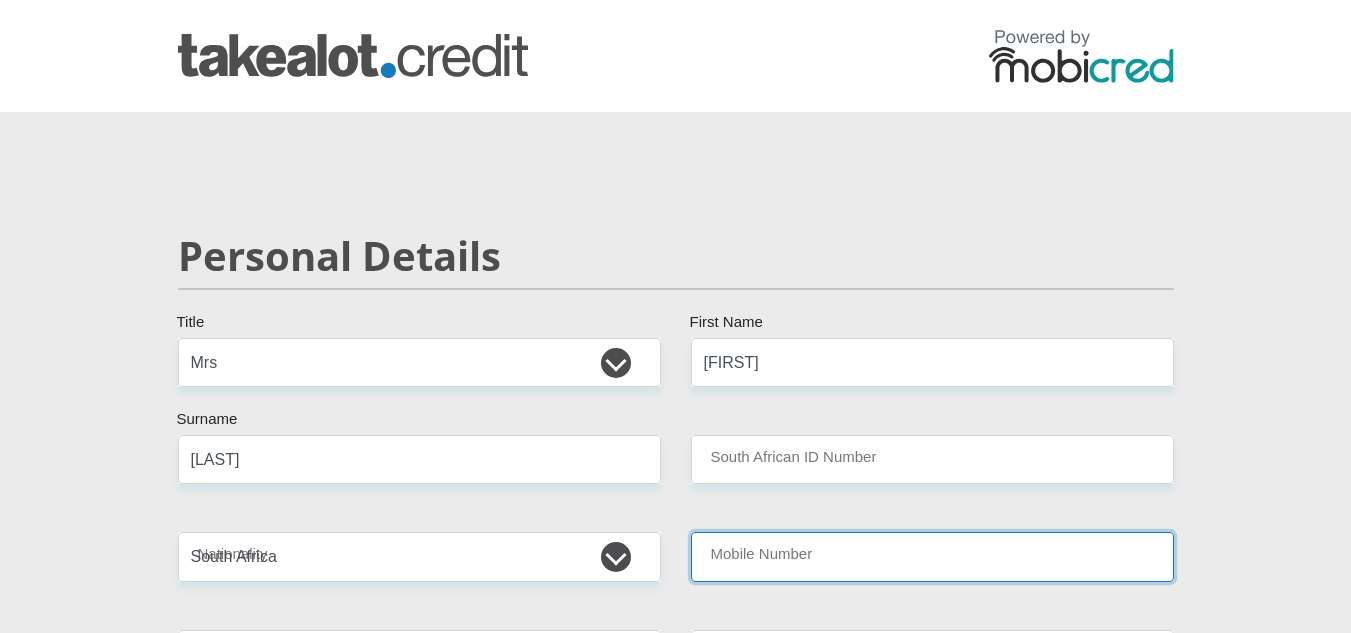 type on "[PHONE]" 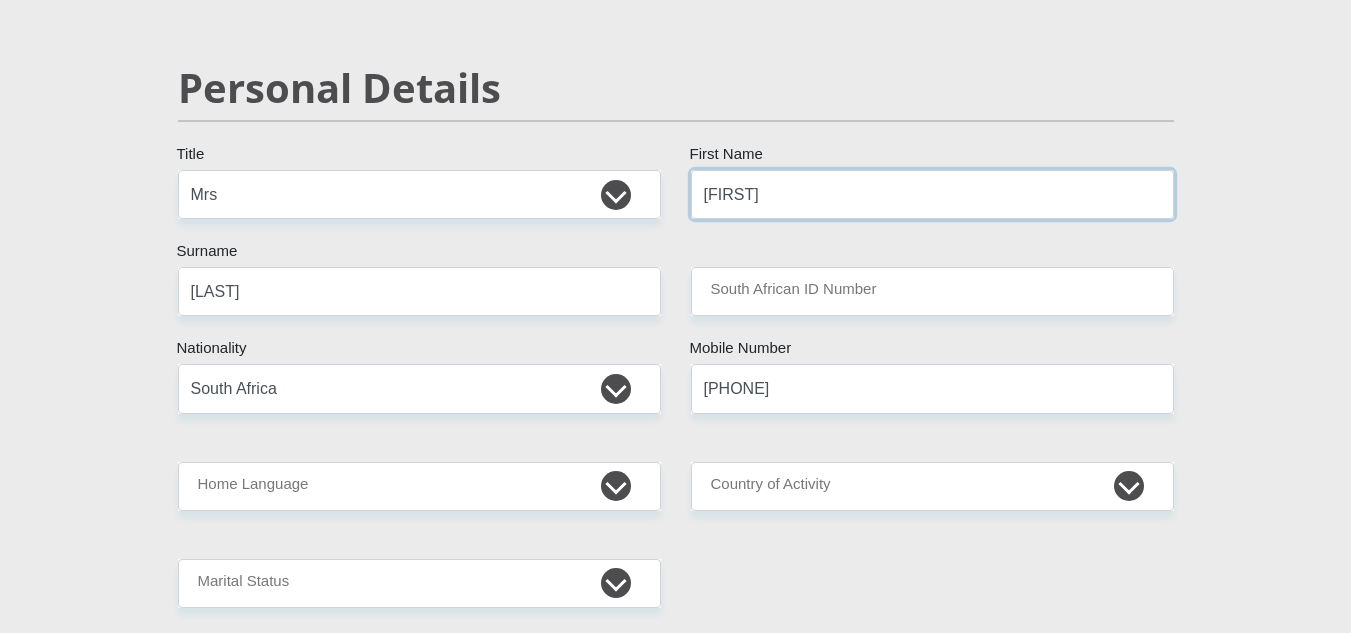 scroll, scrollTop: 200, scrollLeft: 0, axis: vertical 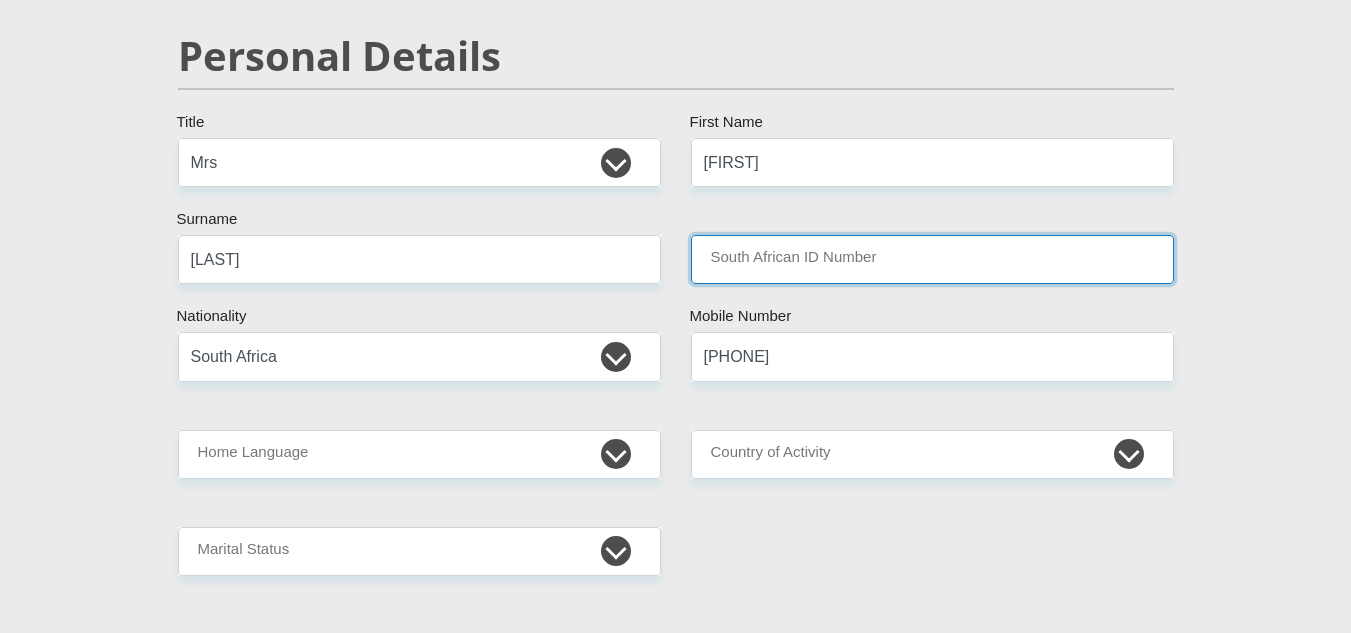 click on "South African ID Number" at bounding box center [932, 259] 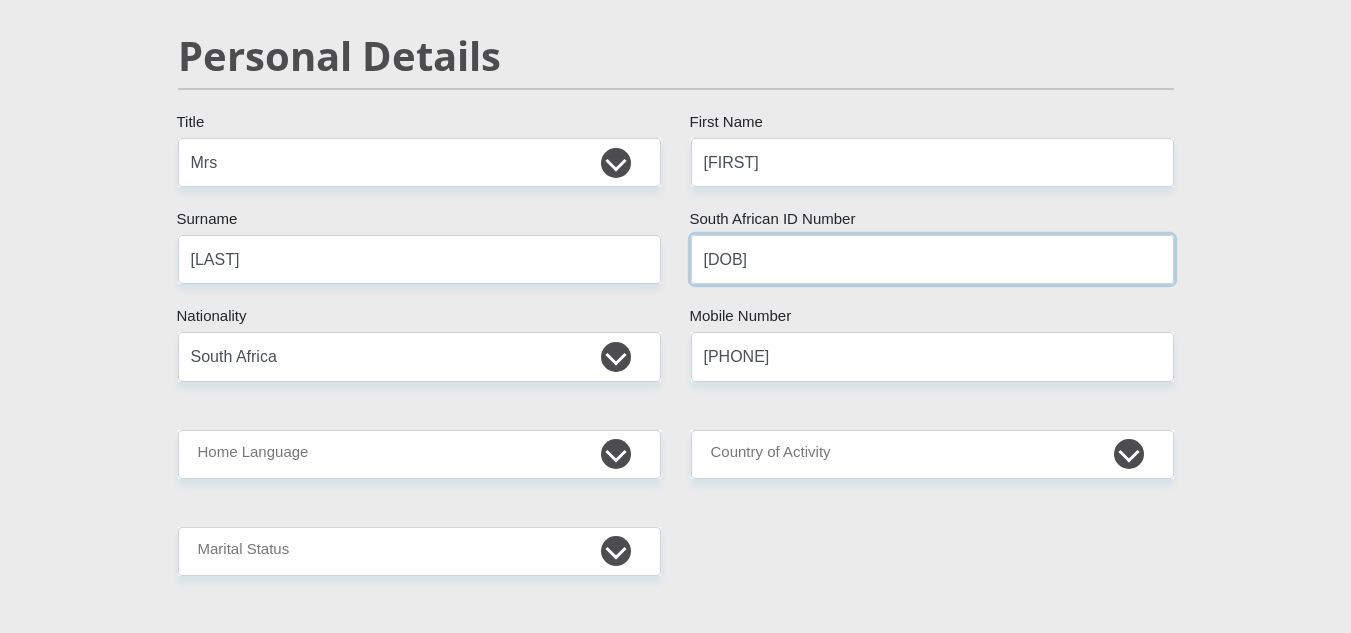 type on "[DOB]" 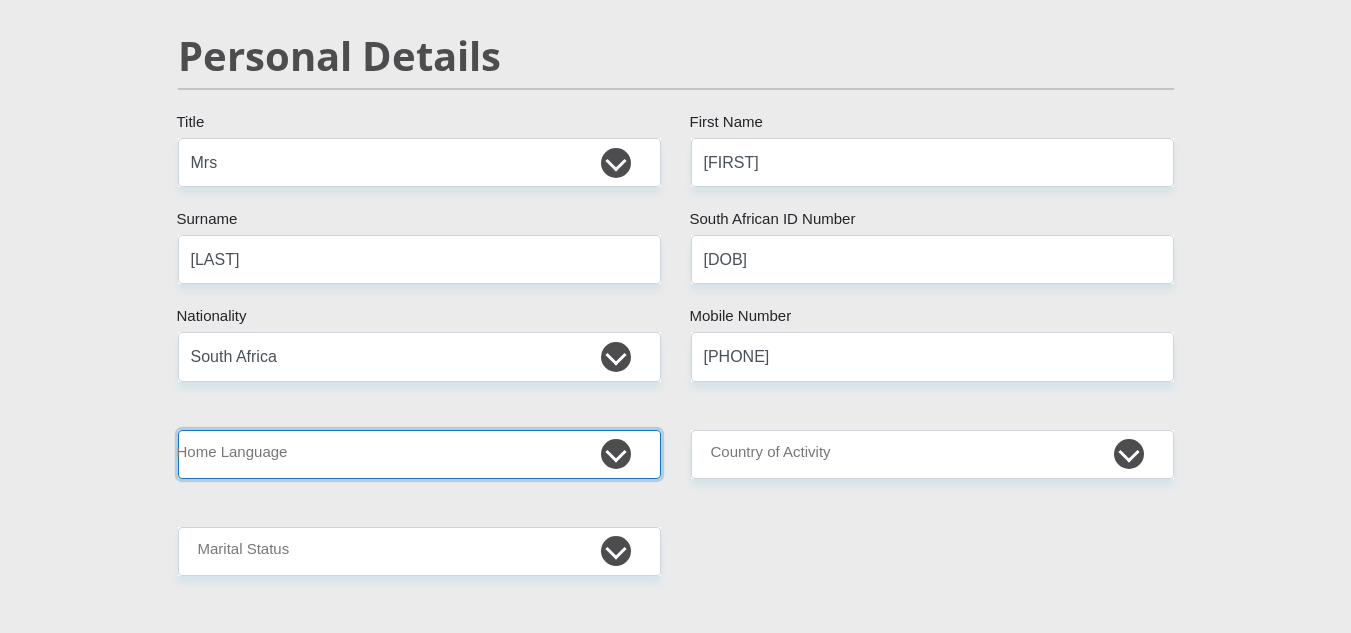 click on "Afrikaans
English
Sepedi
South Ndebele
Southern Sotho
Swati
Tsonga
Tswana
Venda
Xhosa
Zulu
Other" at bounding box center [419, 454] 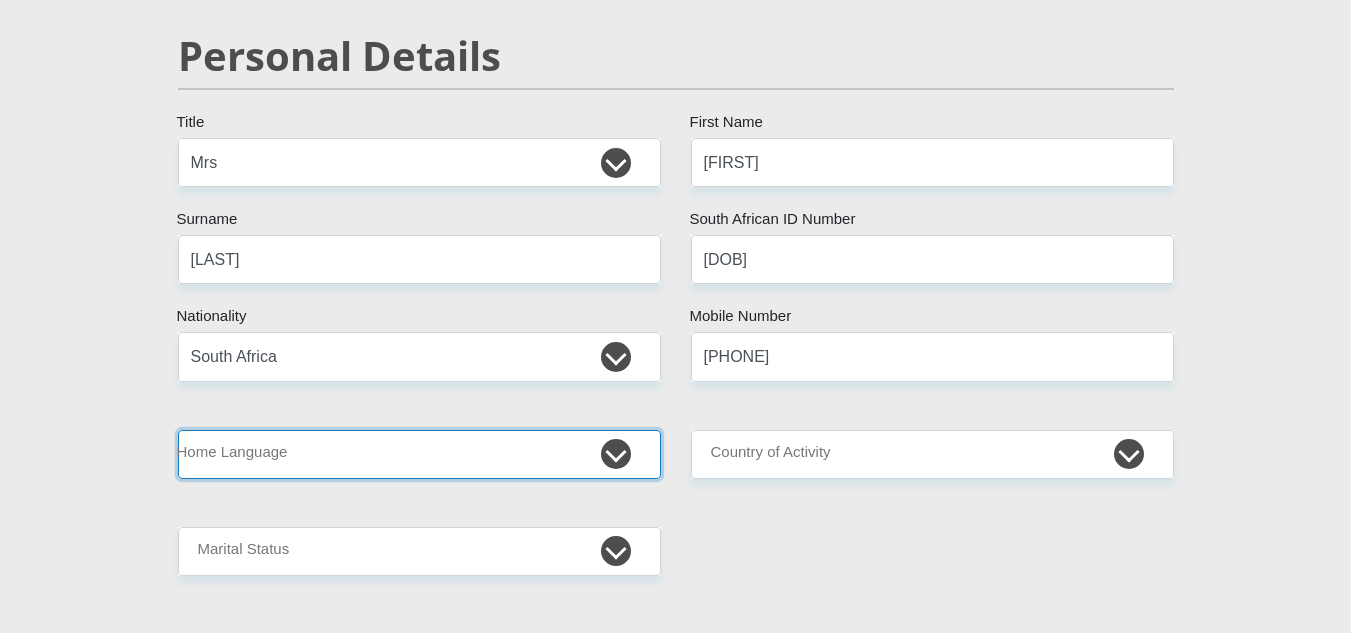 select on "afr" 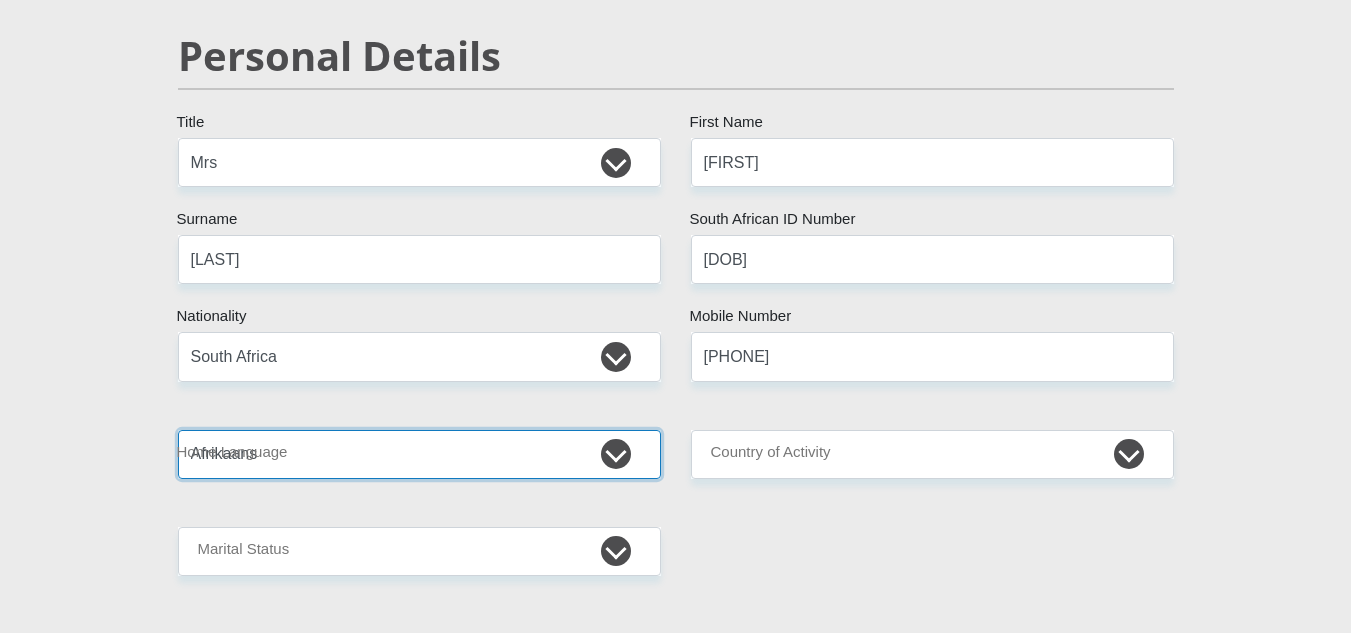 click on "Afrikaans
English
Sepedi
South Ndebele
Southern Sotho
Swati
Tsonga
Tswana
Venda
Xhosa
Zulu
Other" at bounding box center (419, 454) 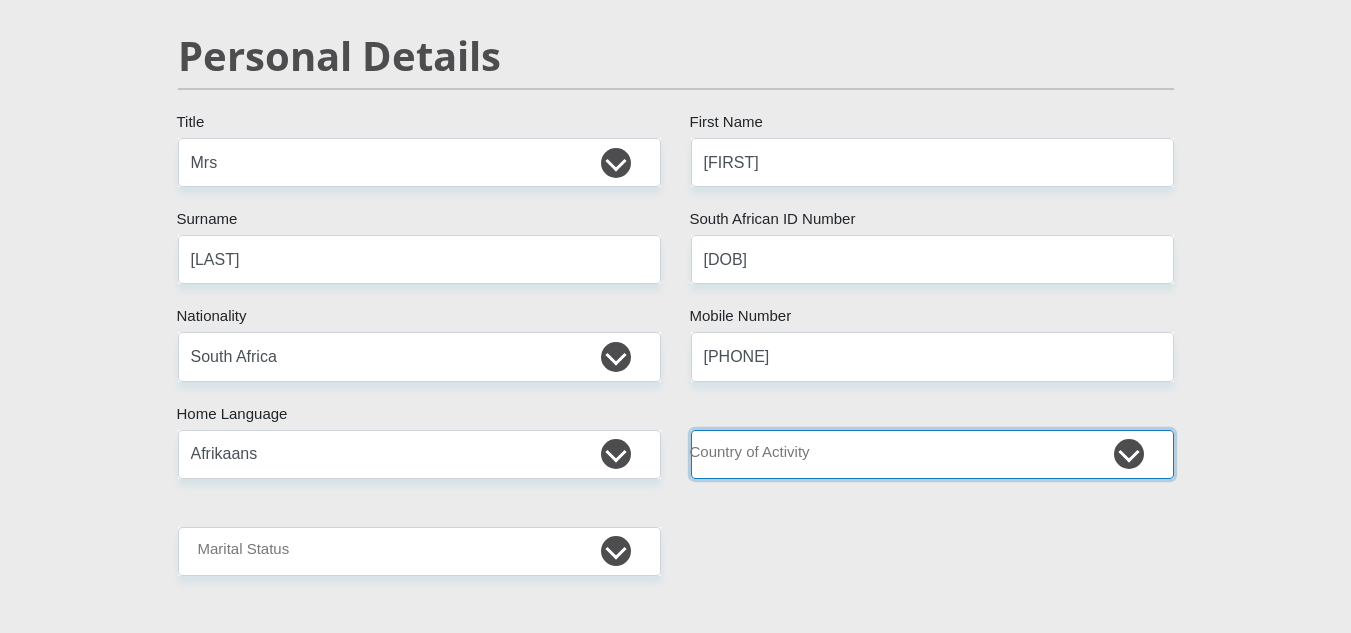click on "South Africa
Afghanistan
Aland Islands
Albania
Algeria
America Samoa
American Virgin Islands
Andorra
Angola
Anguilla
Antarctica
Antigua and Barbuda
Argentina
Armenia
Aruba
Ascension Island
Australia
Austria
Azerbaijan
Chad" at bounding box center (932, 454) 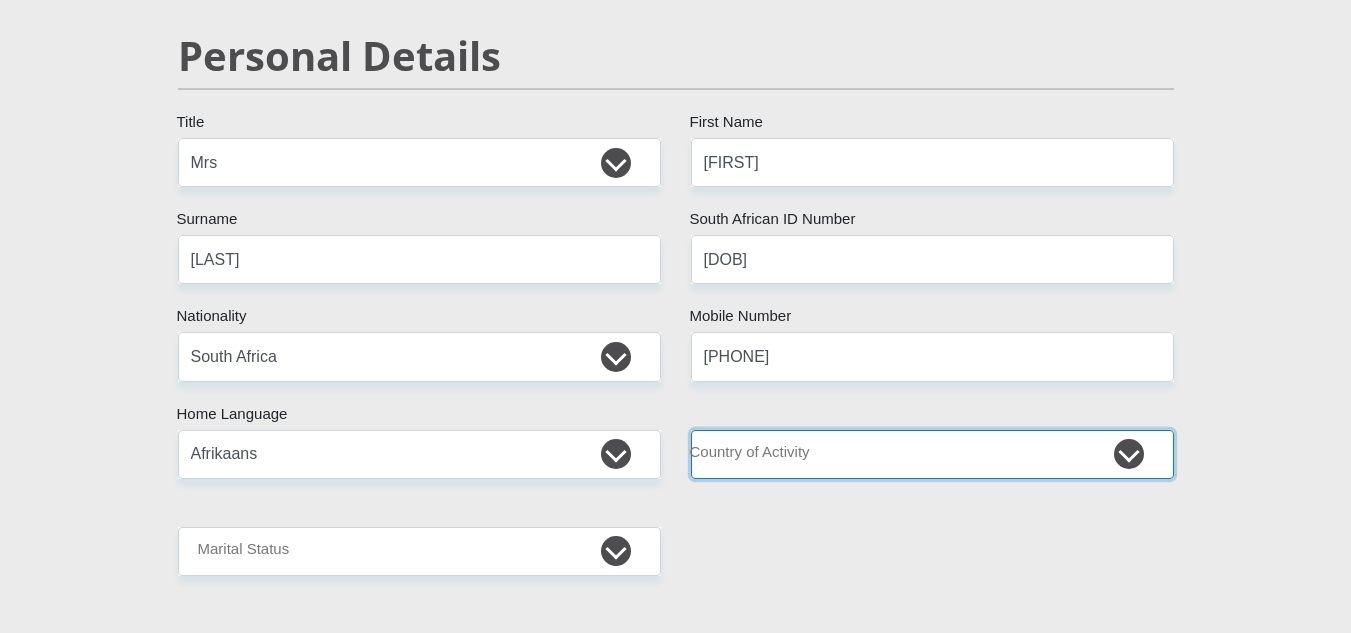 select on "ZAF" 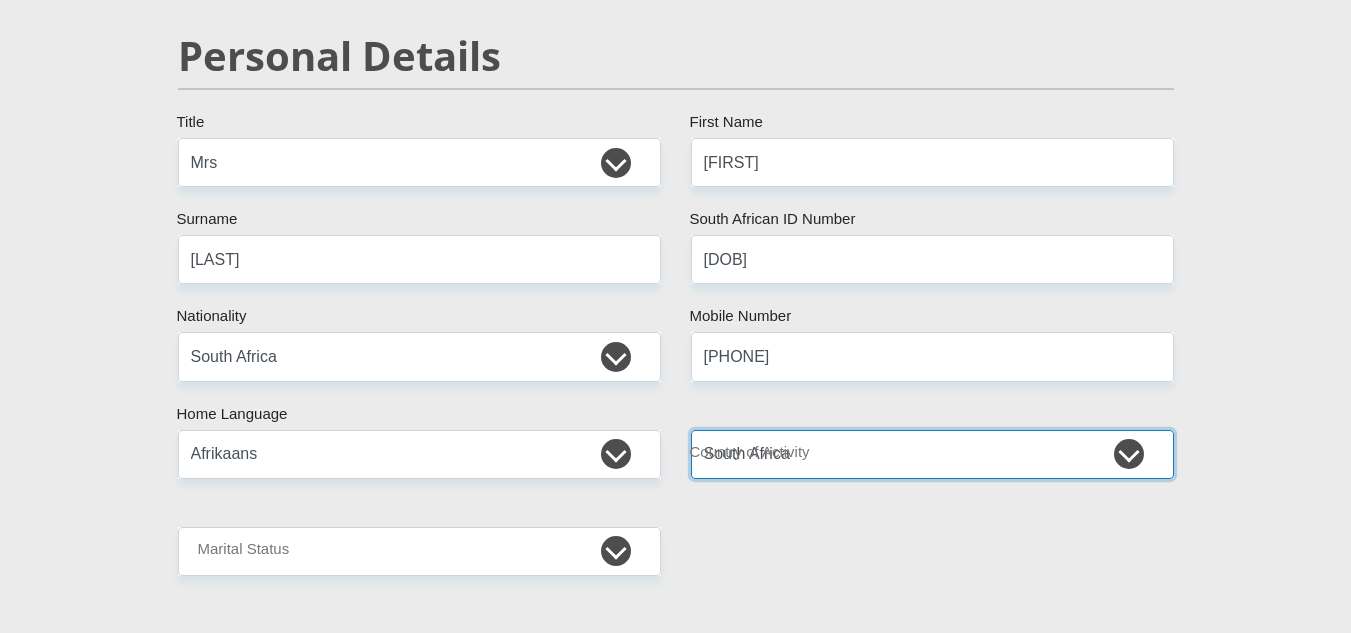 click on "South Africa
Afghanistan
Aland Islands
Albania
Algeria
America Samoa
American Virgin Islands
Andorra
Angola
Anguilla
Antarctica
Antigua and Barbuda
Argentina
Armenia
Aruba
Ascension Island
Australia
Austria
Azerbaijan
Chad" at bounding box center (932, 454) 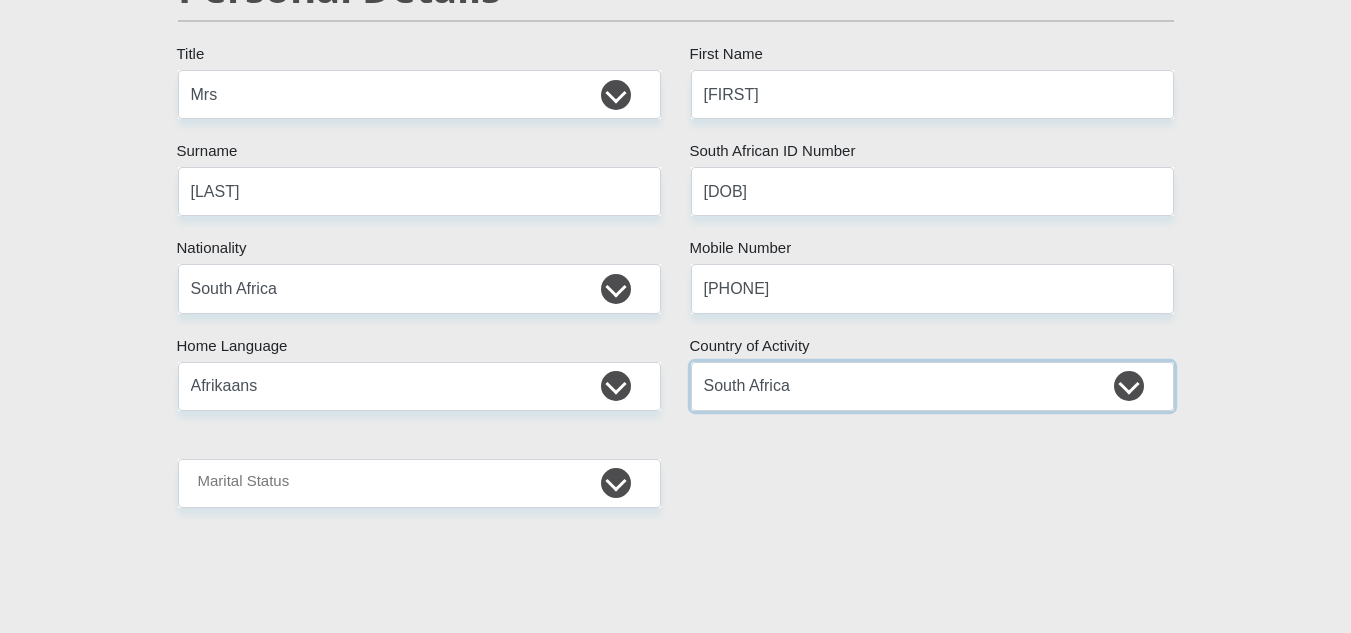 scroll, scrollTop: 300, scrollLeft: 0, axis: vertical 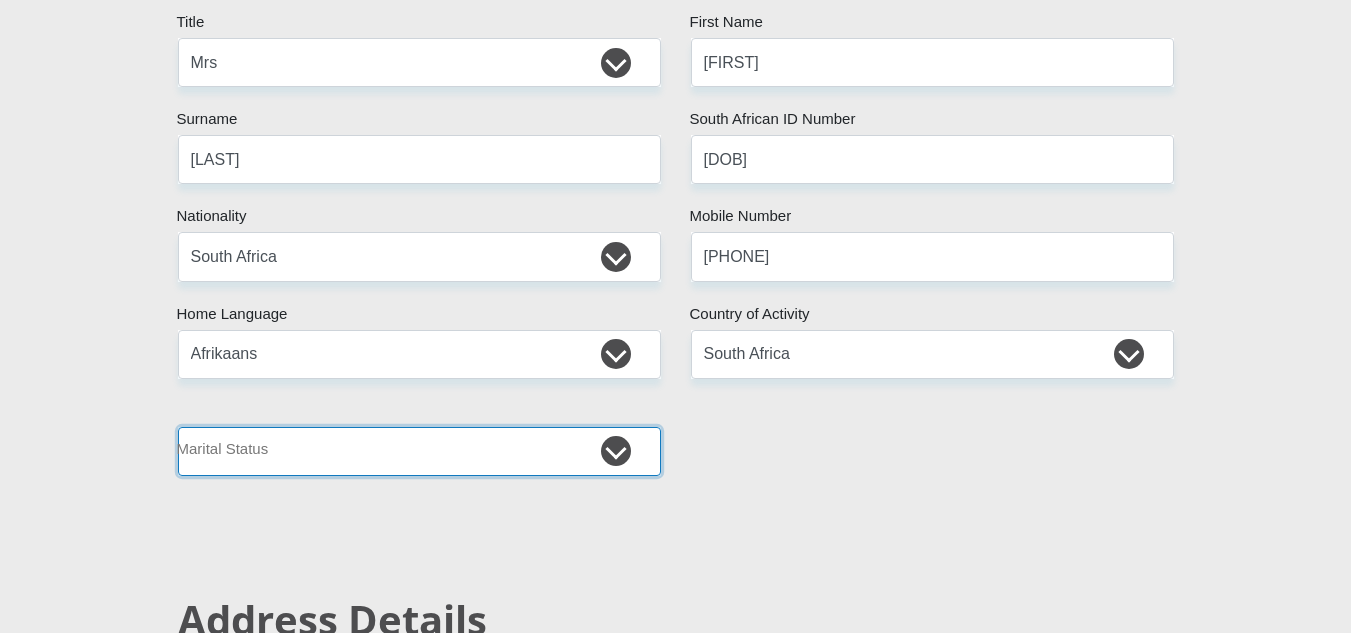 click on "Married ANC
Single
Divorced
Widowed
Married COP or Customary Law" at bounding box center (419, 451) 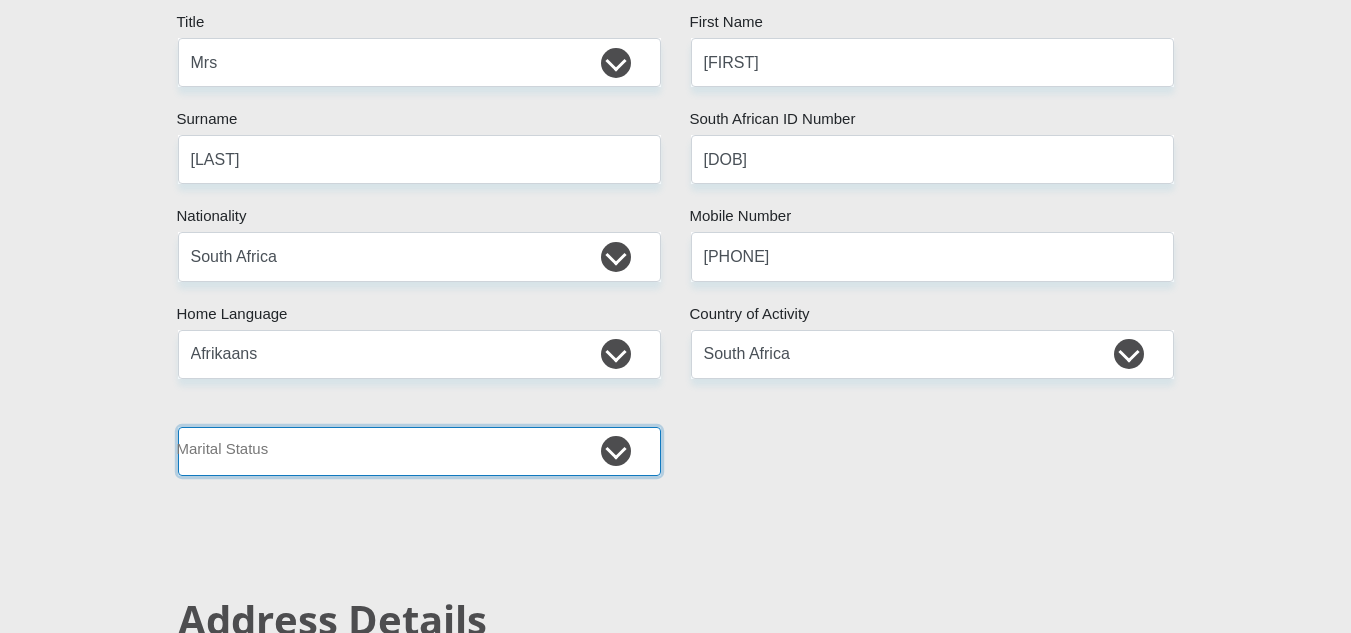 select on "1" 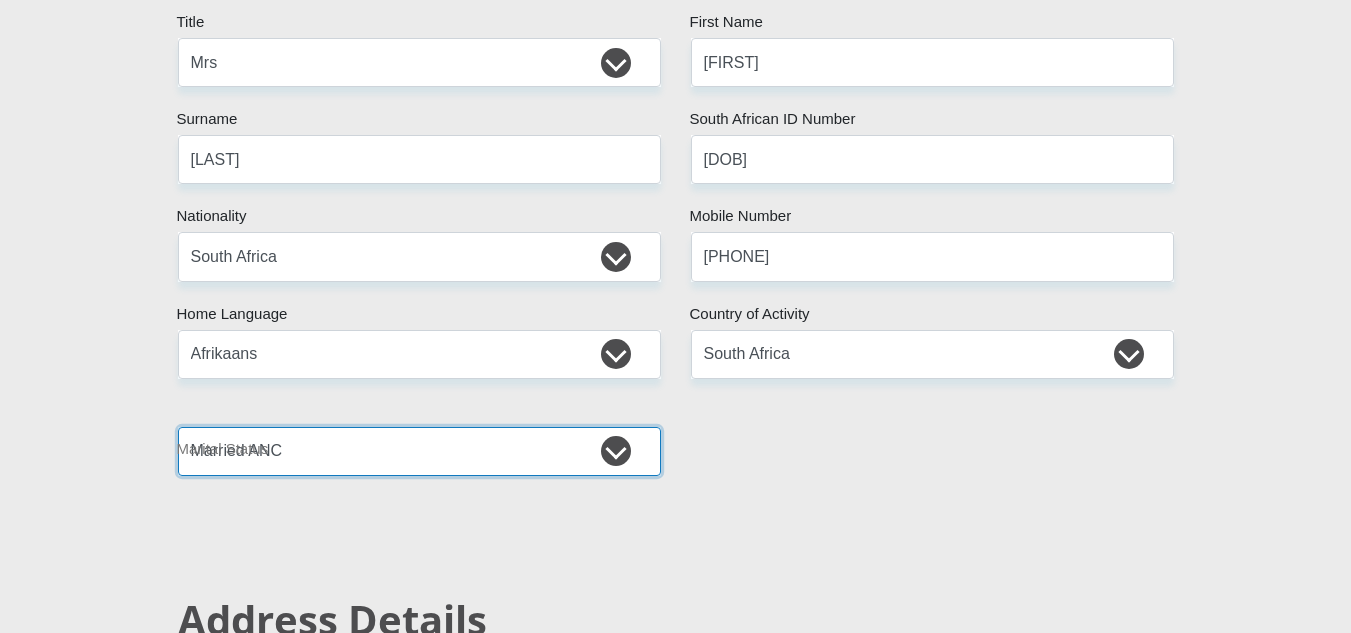 click on "Married ANC
Single
Divorced
Widowed
Married COP or Customary Law" at bounding box center (419, 451) 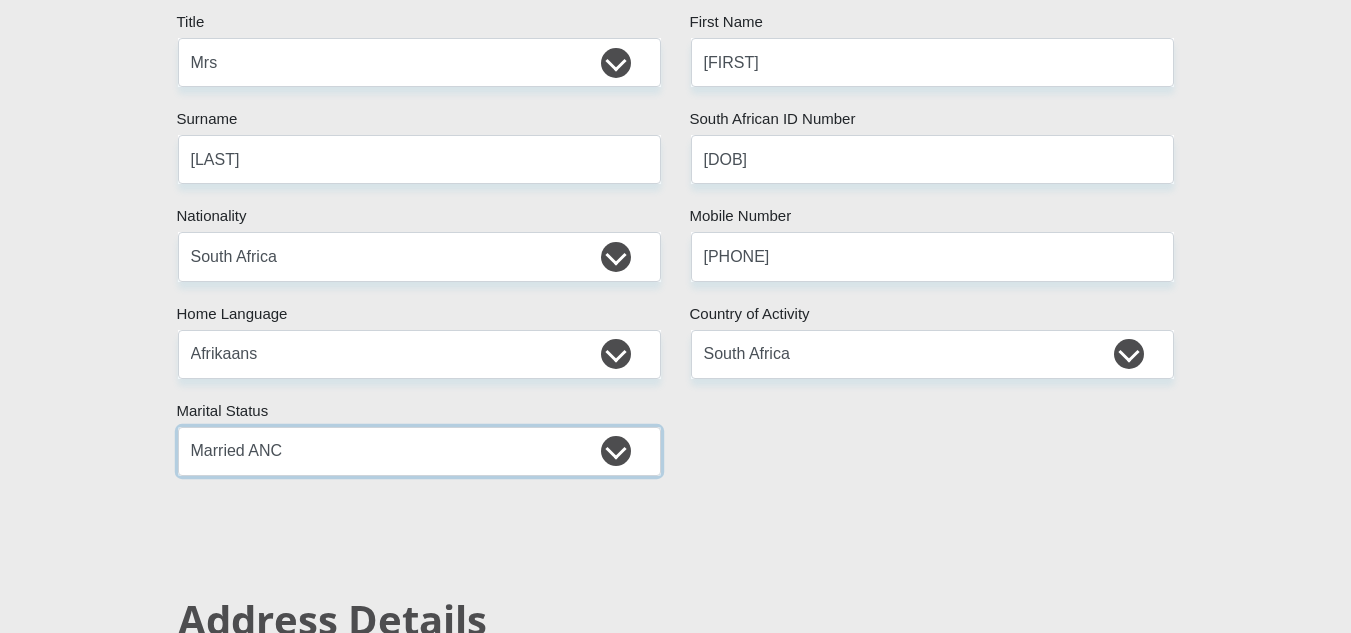 click on "Married ANC
Single
Divorced
Widowed
Married COP or Customary Law" at bounding box center [419, 451] 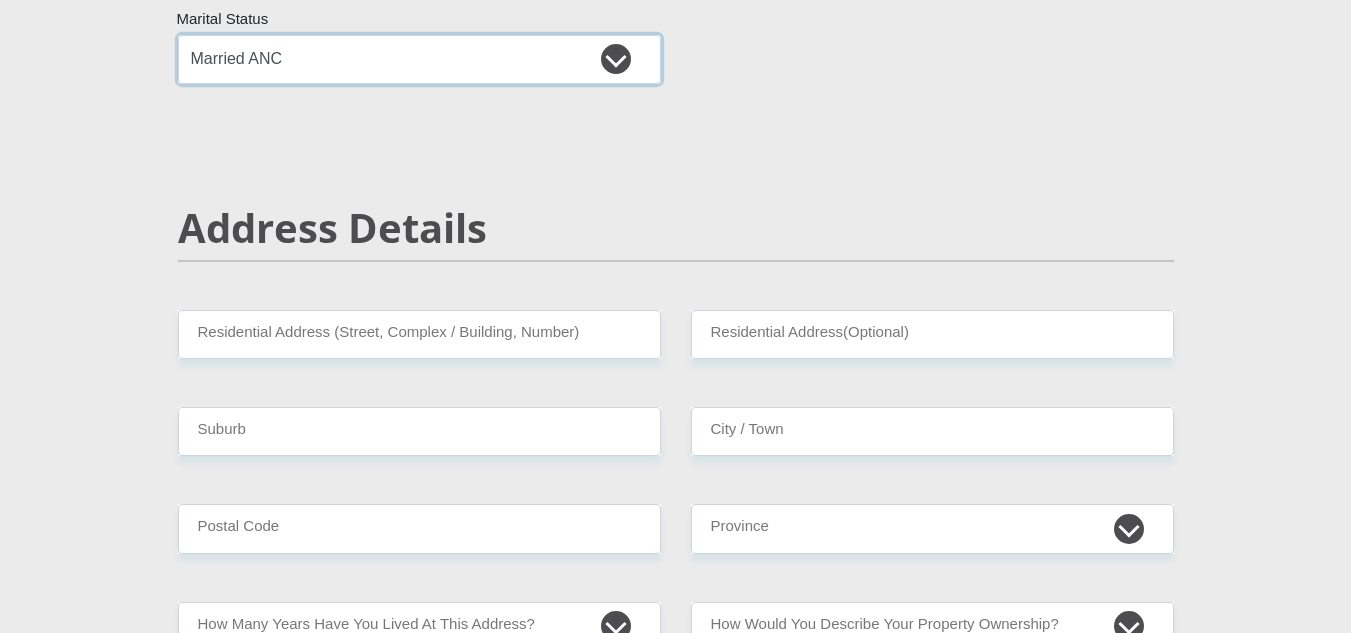 scroll, scrollTop: 700, scrollLeft: 0, axis: vertical 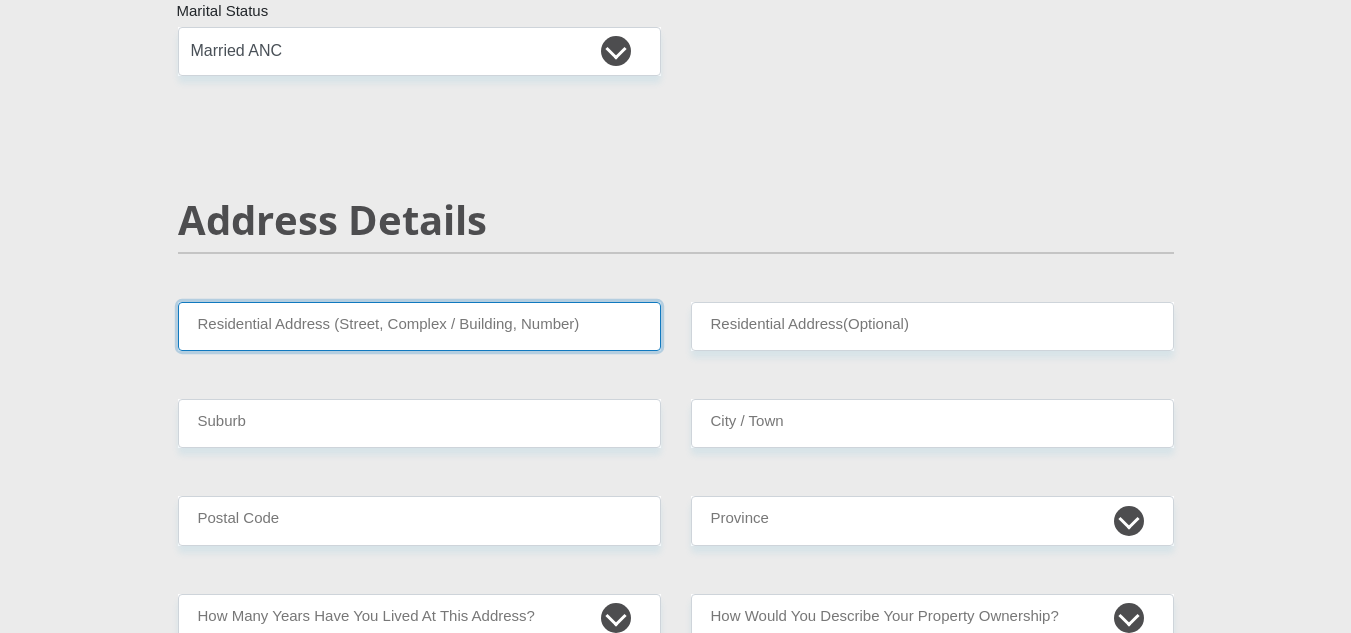 click on "Residential Address (Street, Complex / Building, Number)" at bounding box center (419, 326) 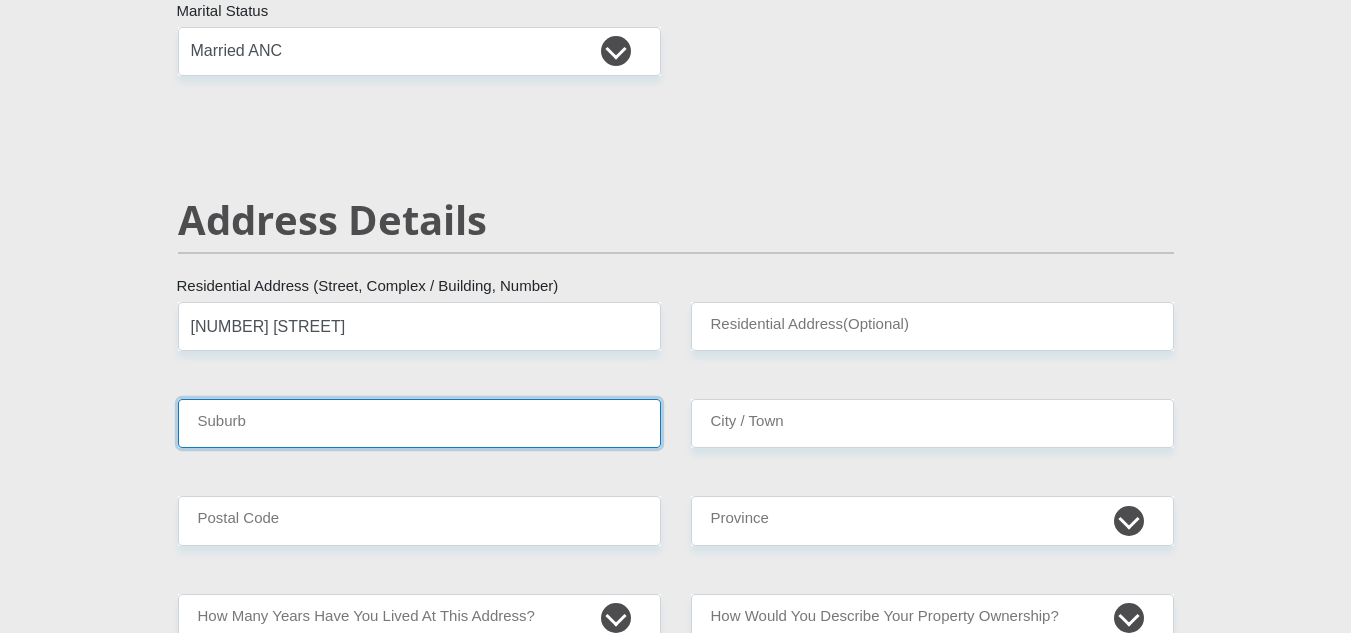 type on "[CITY]" 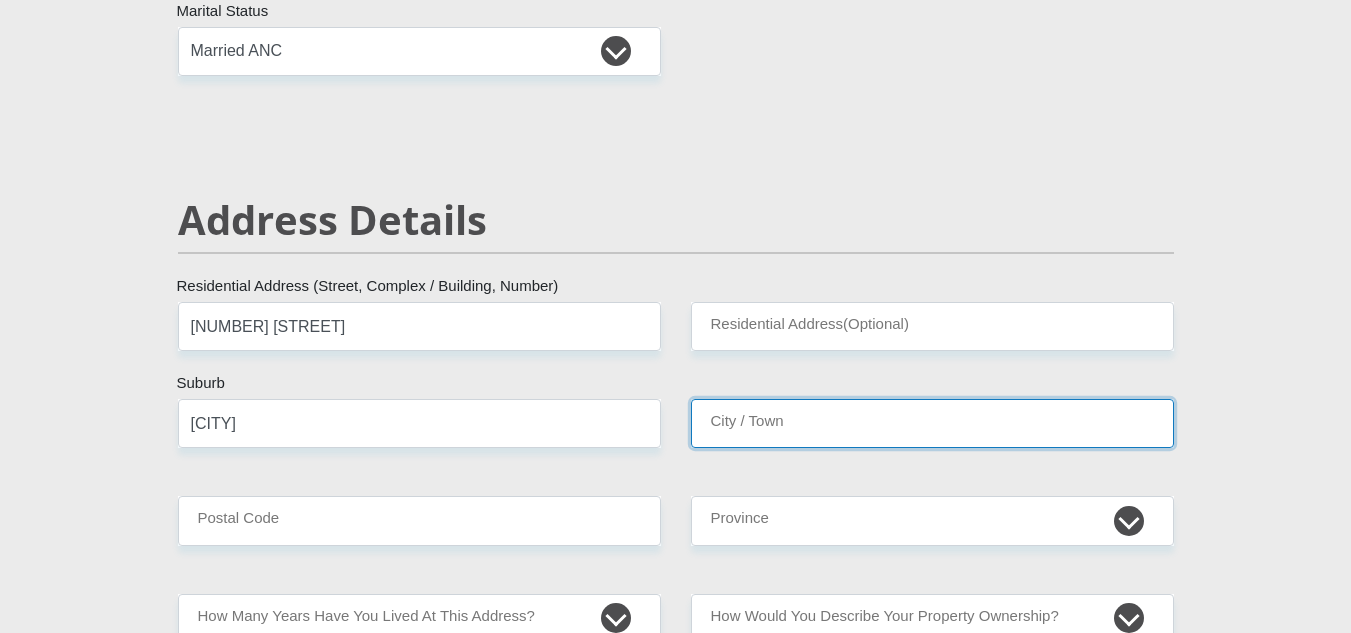 type on "[CITY]" 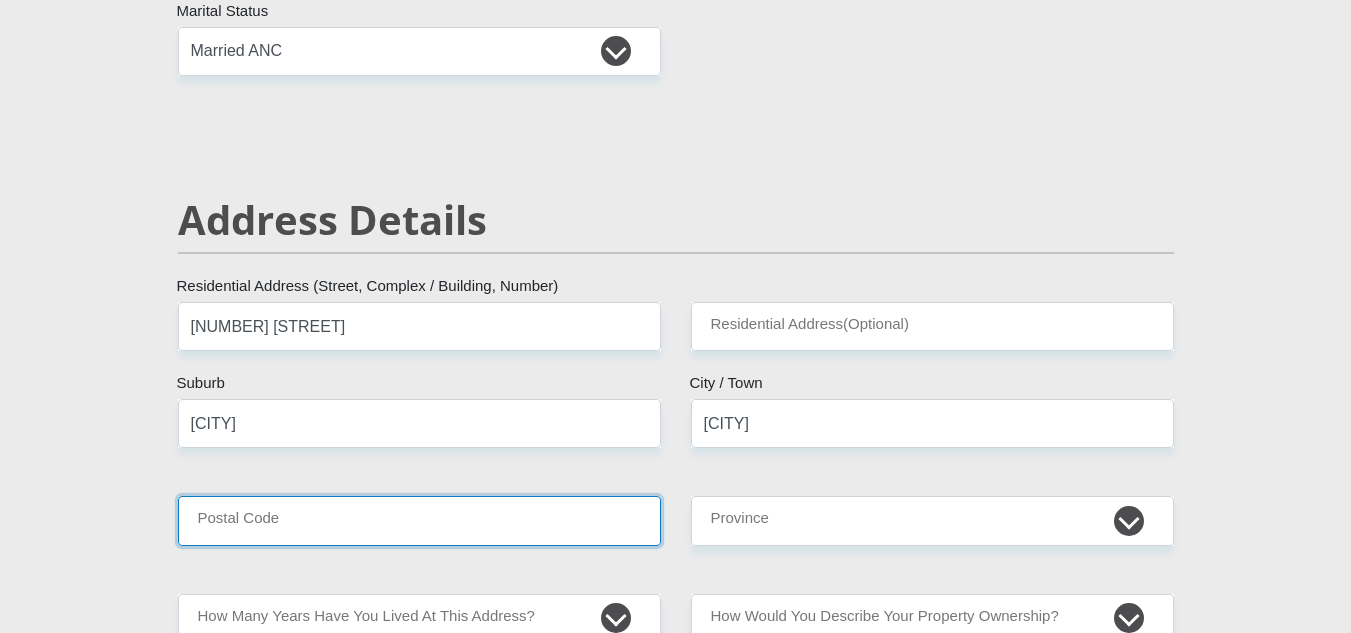 type on "0035" 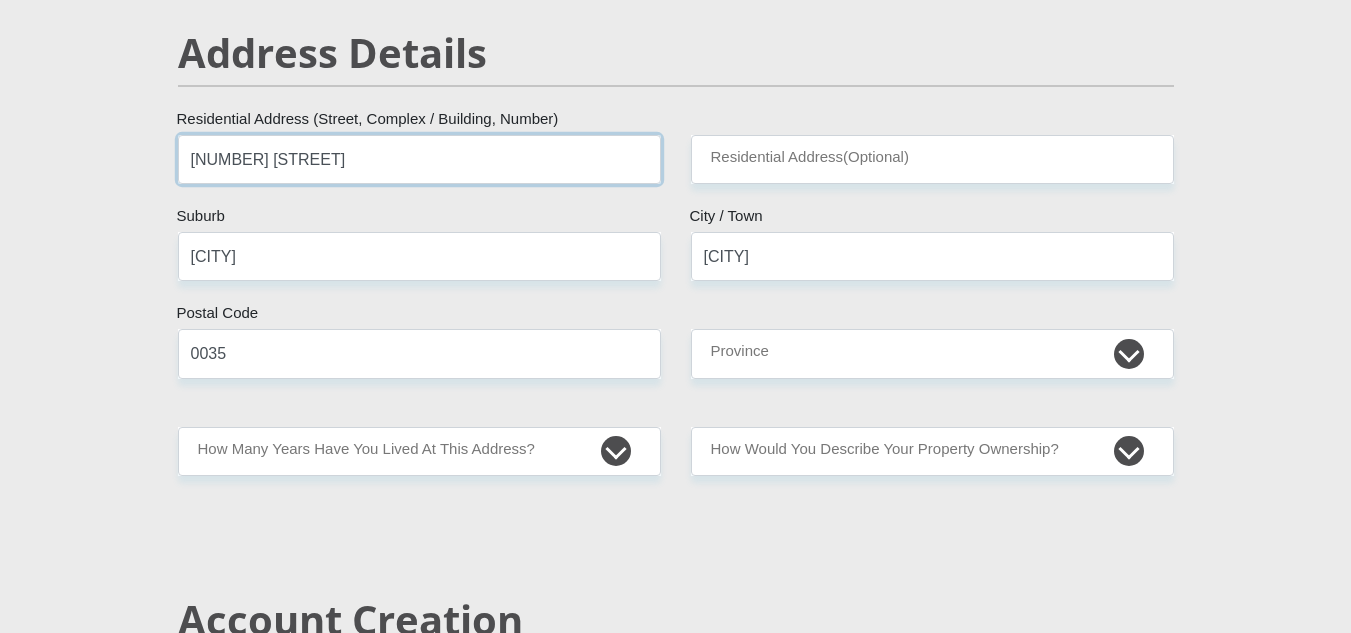 scroll, scrollTop: 900, scrollLeft: 0, axis: vertical 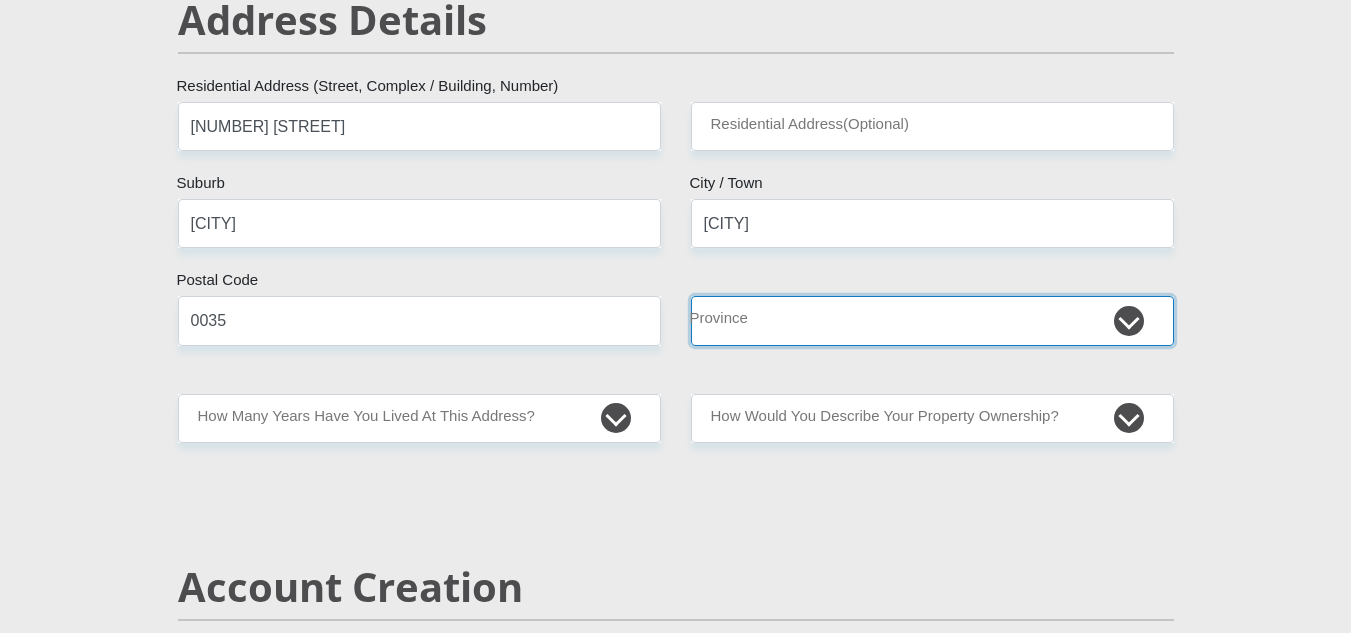 click on "Eastern Cape
Free State
Gauteng
KwaZulu-Natal
Limpopo
Mpumalanga
Northern Cape
North West
Western Cape" at bounding box center (932, 320) 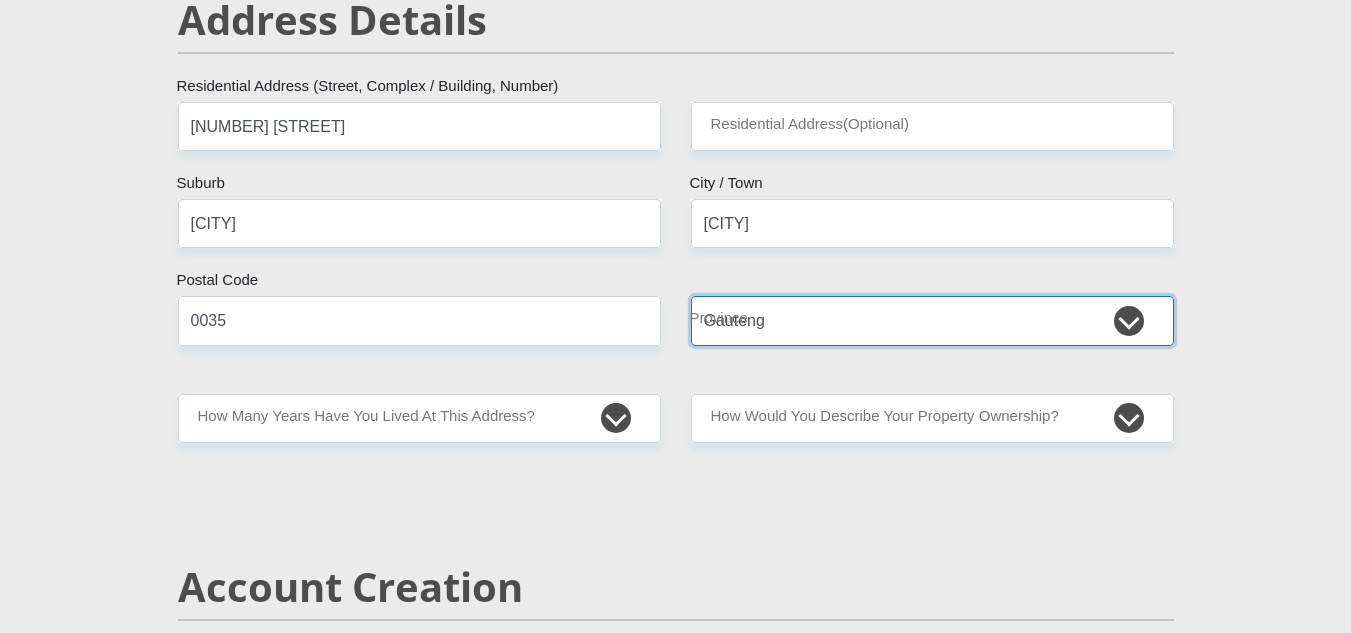click on "Eastern Cape
Free State
Gauteng
KwaZulu-Natal
Limpopo
Mpumalanga
Northern Cape
North West
Western Cape" at bounding box center [932, 320] 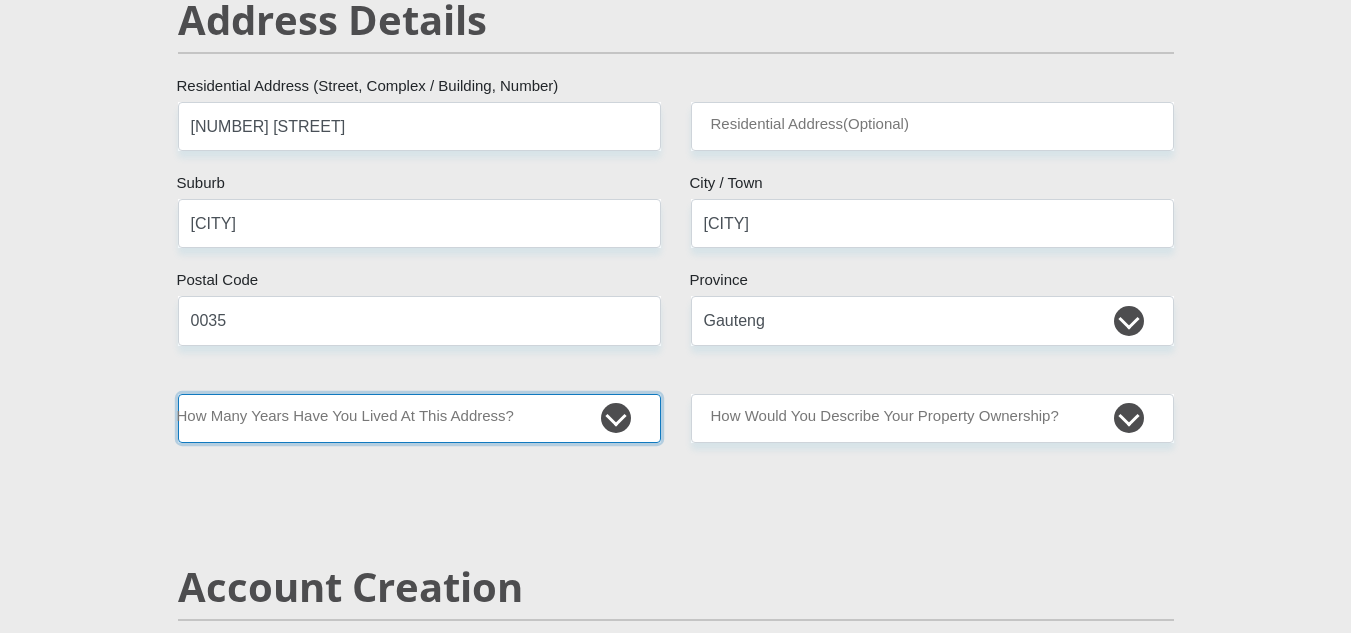 click on "less than 1 year
1-3 years
3-5 years
5+ years" at bounding box center (419, 418) 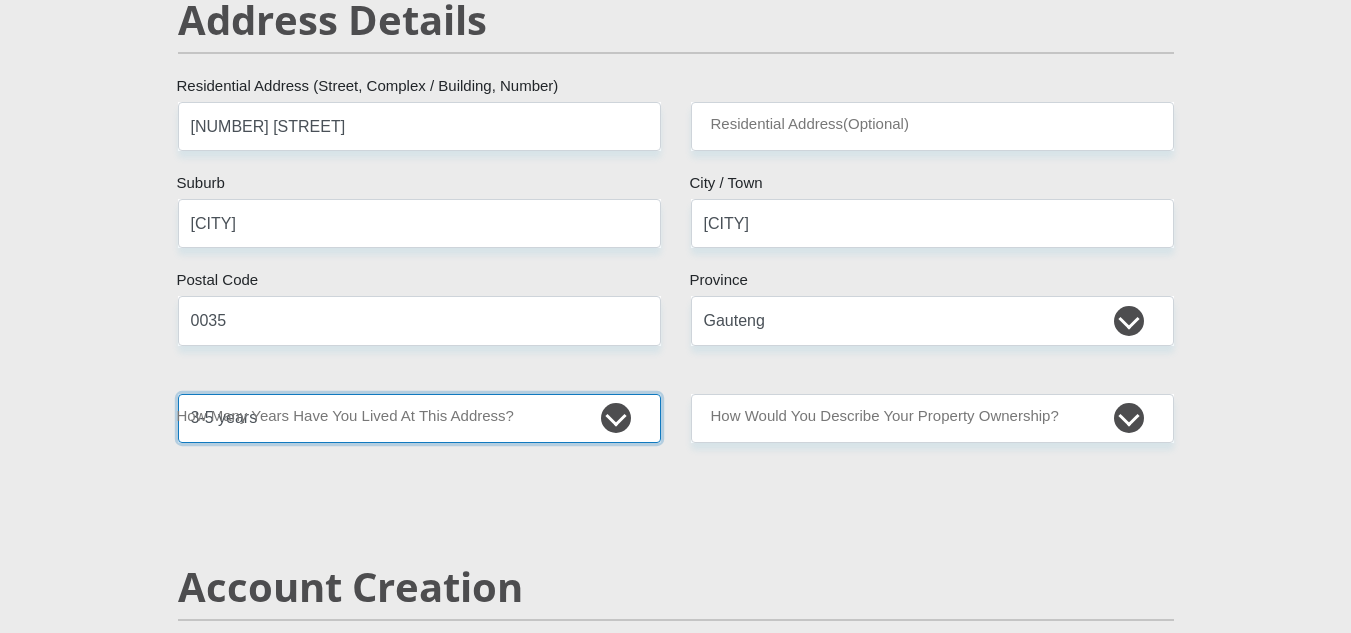 click on "less than 1 year
1-3 years
3-5 years
5+ years" at bounding box center [419, 418] 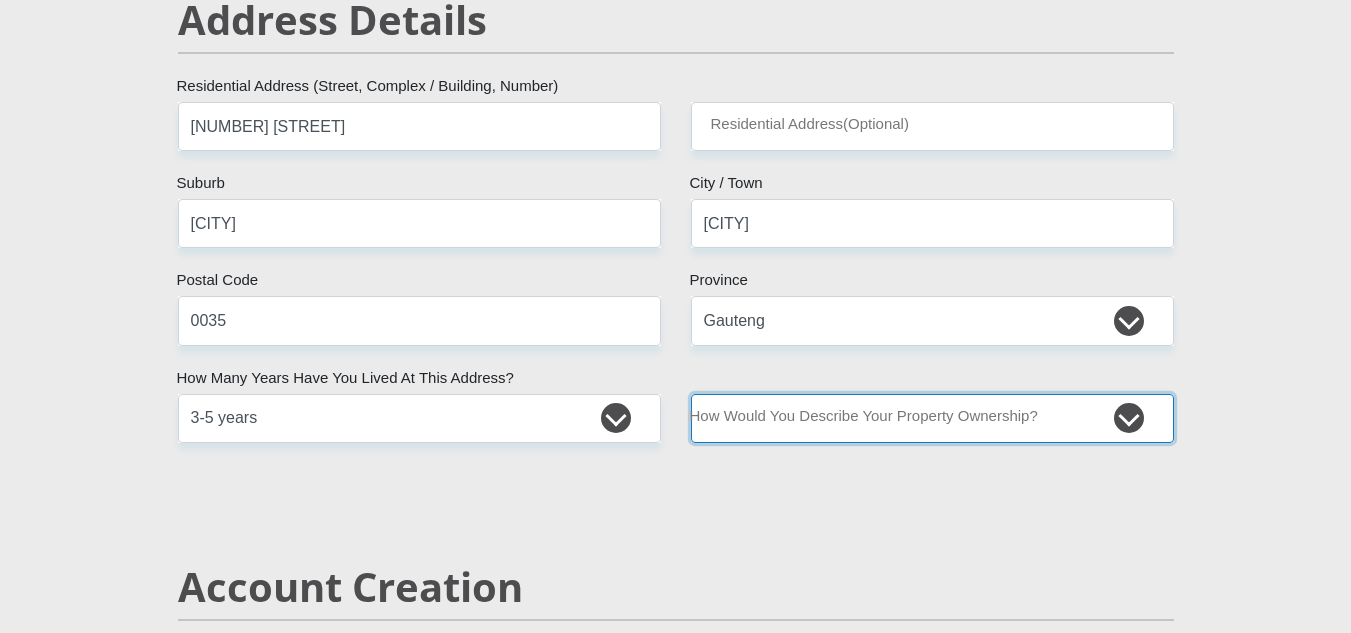 click on "Owned
Rented
Family Owned
Company Dwelling" at bounding box center [932, 418] 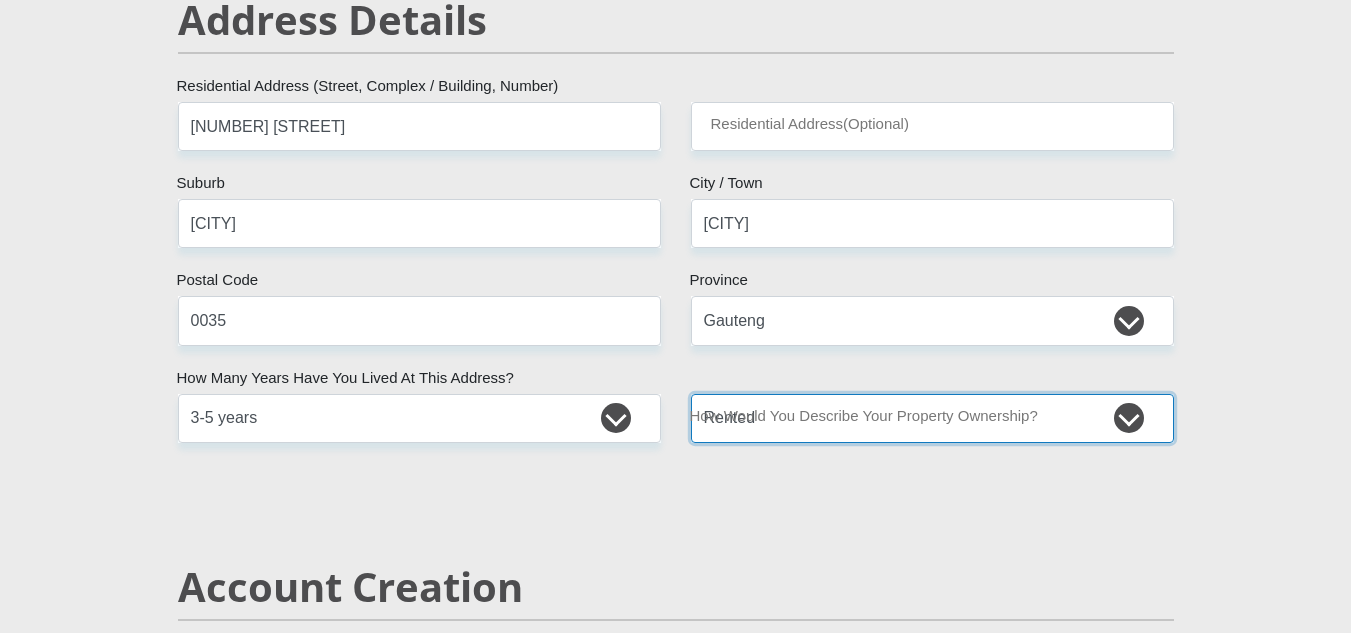click on "Owned
Rented
Family Owned
Company Dwelling" at bounding box center (932, 418) 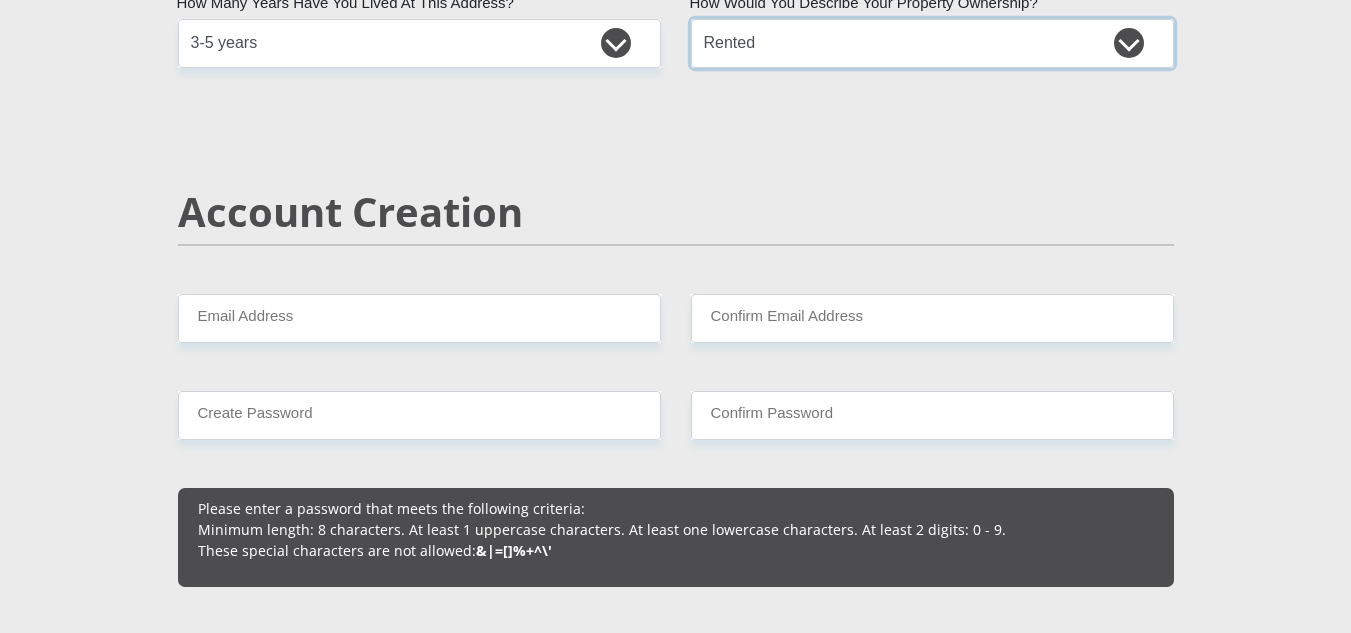 scroll, scrollTop: 1300, scrollLeft: 0, axis: vertical 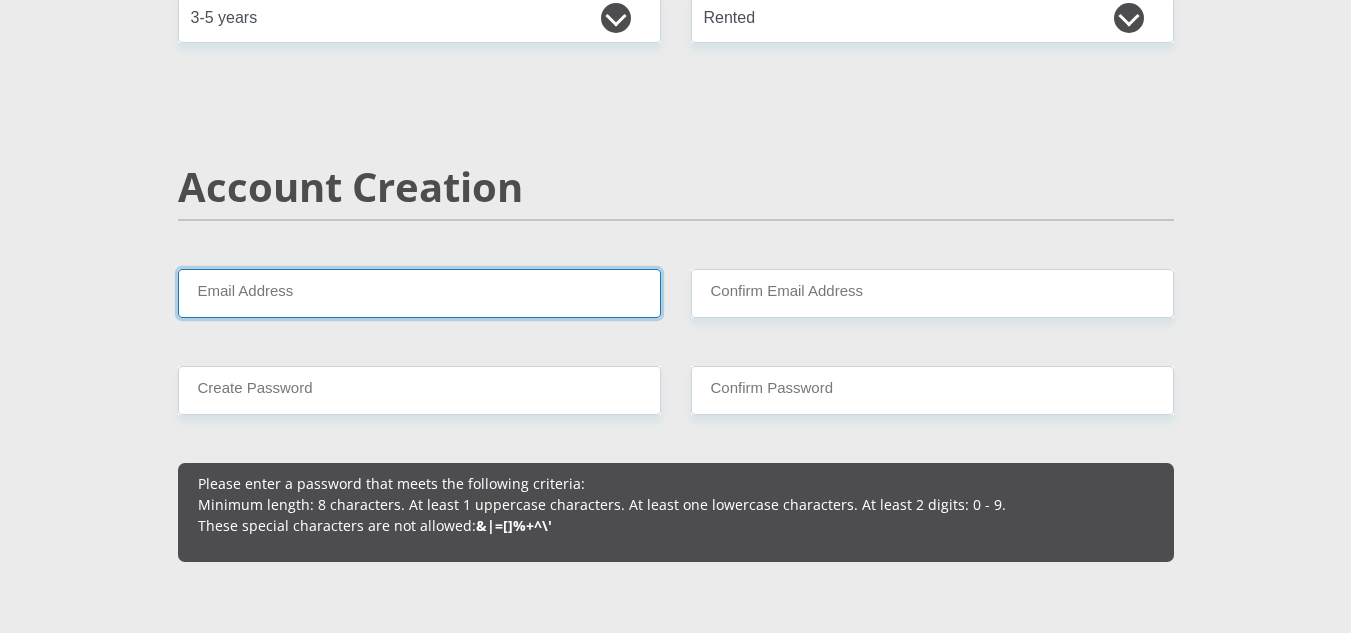 click on "Email Address" at bounding box center [419, 293] 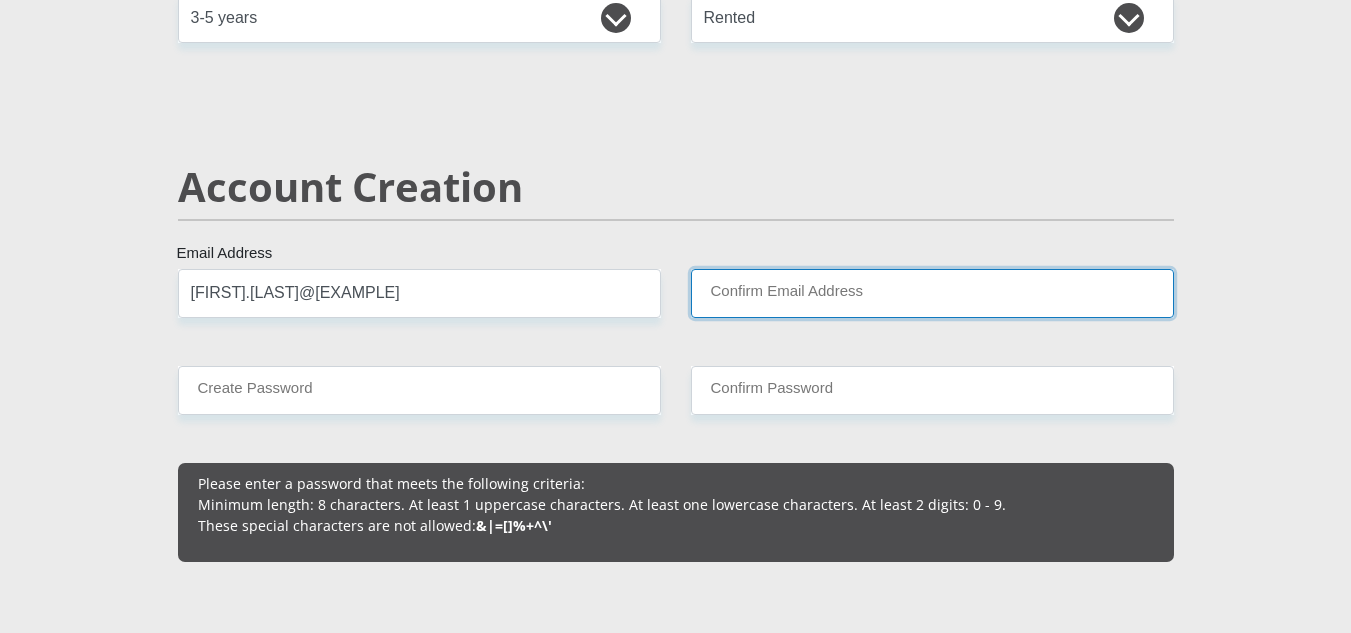 type on "[FIRST].[LAST]@[EXAMPLE]" 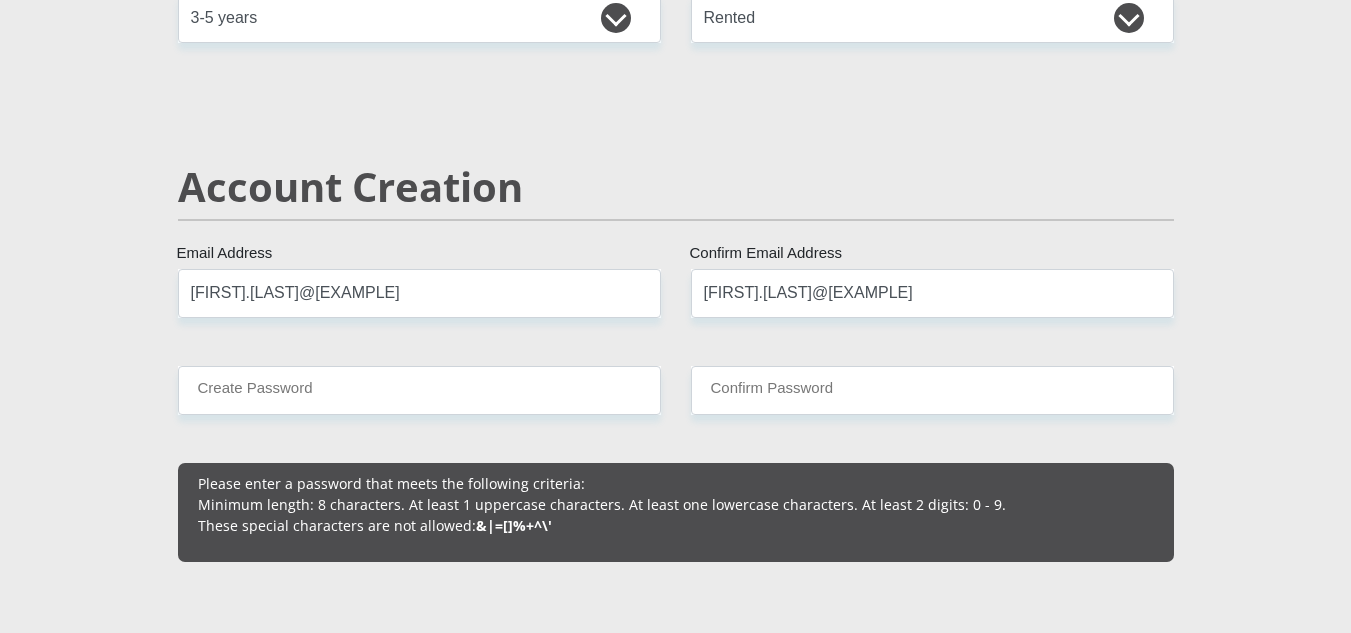 type 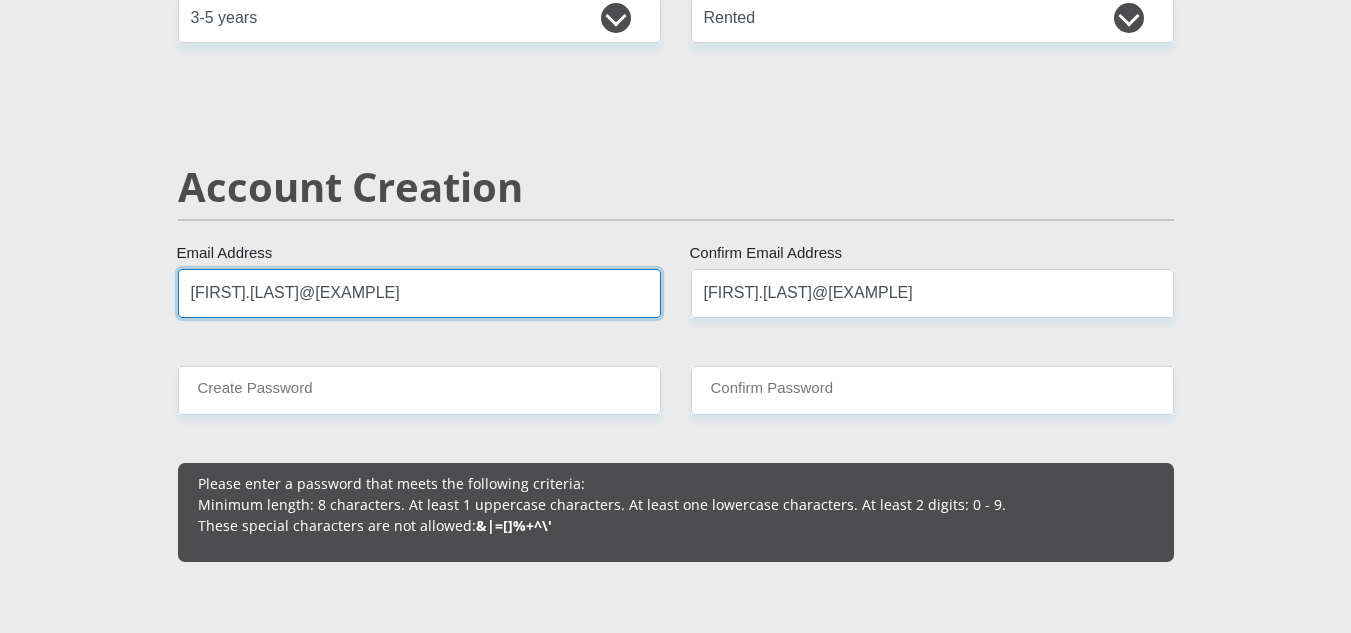 type 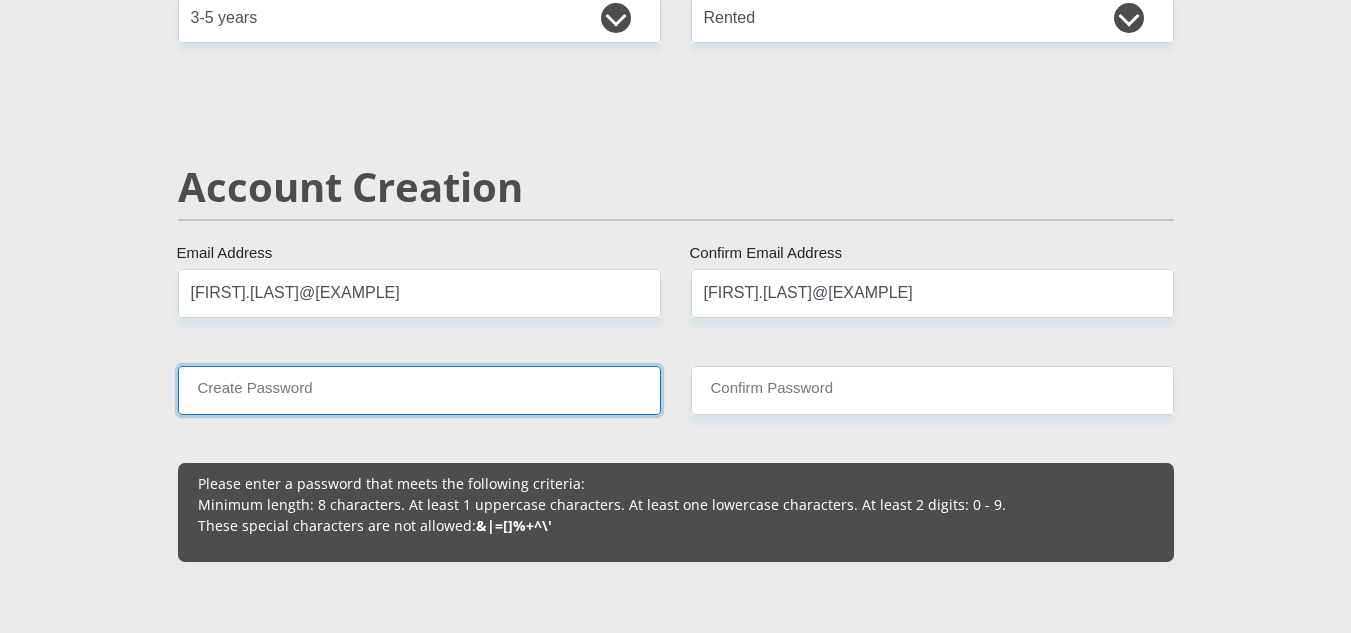 click on "Create Password" at bounding box center (419, 390) 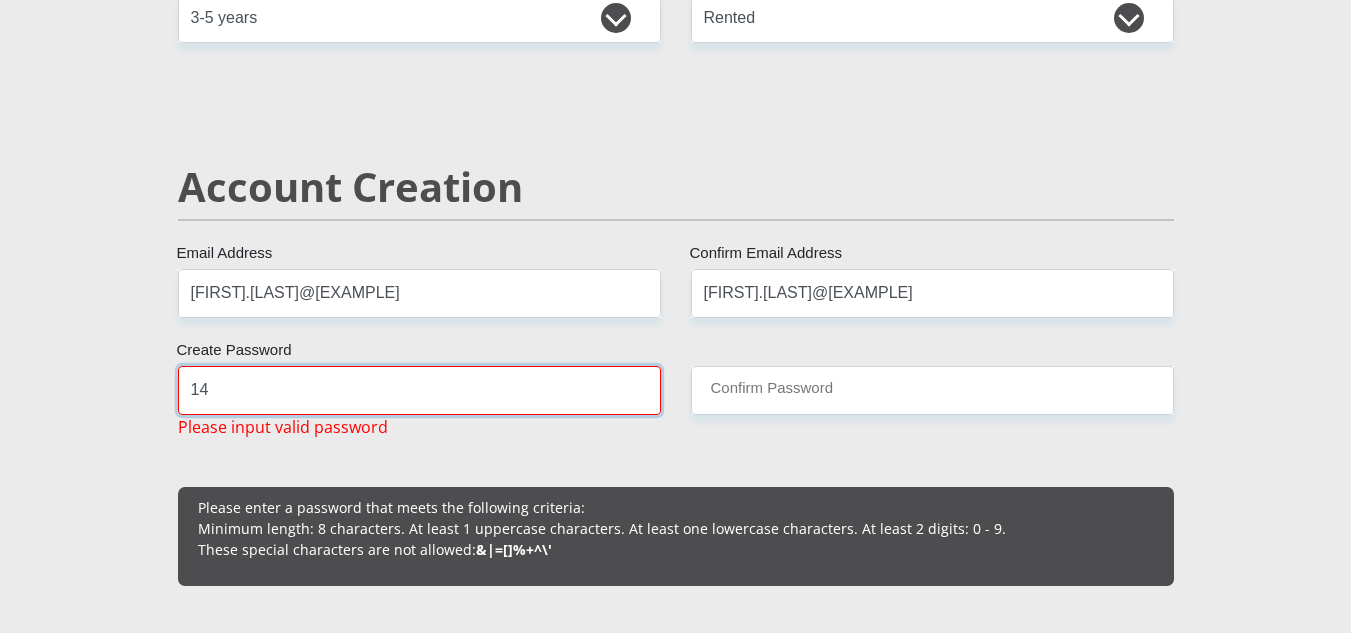 type on "1" 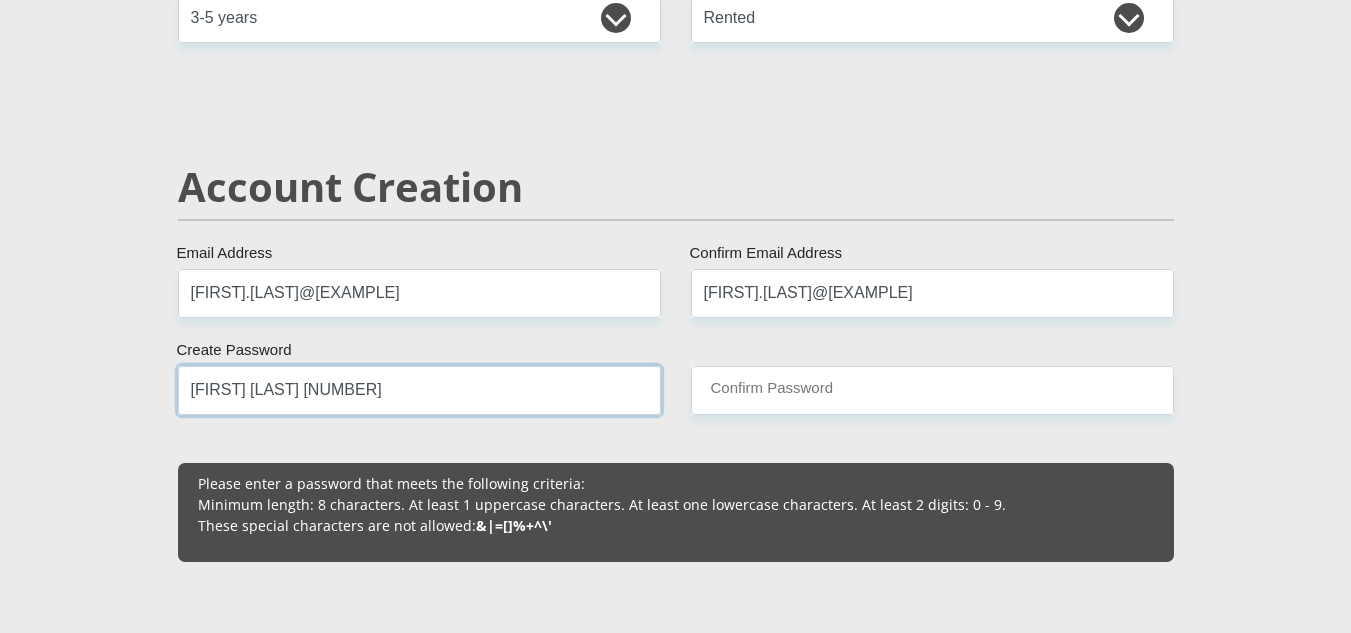 type on "[FIRST] [LAST] [NUMBER]" 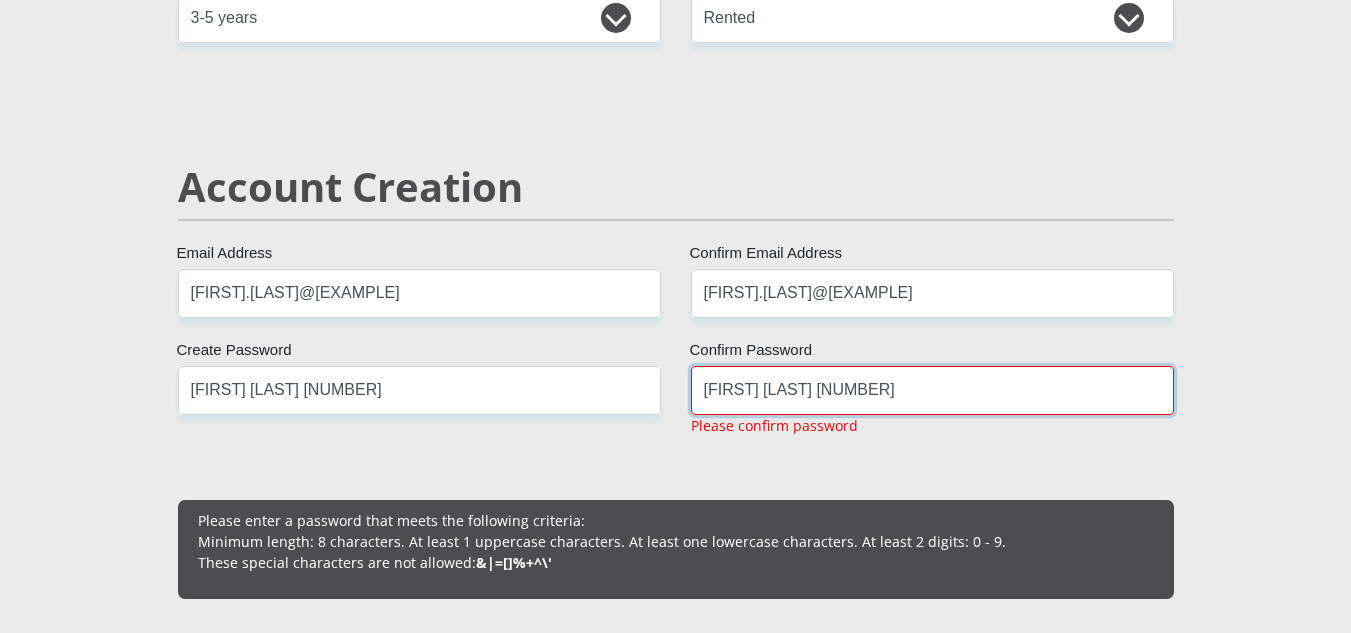 type on "[FIRST] [LAST] [NUMBER]" 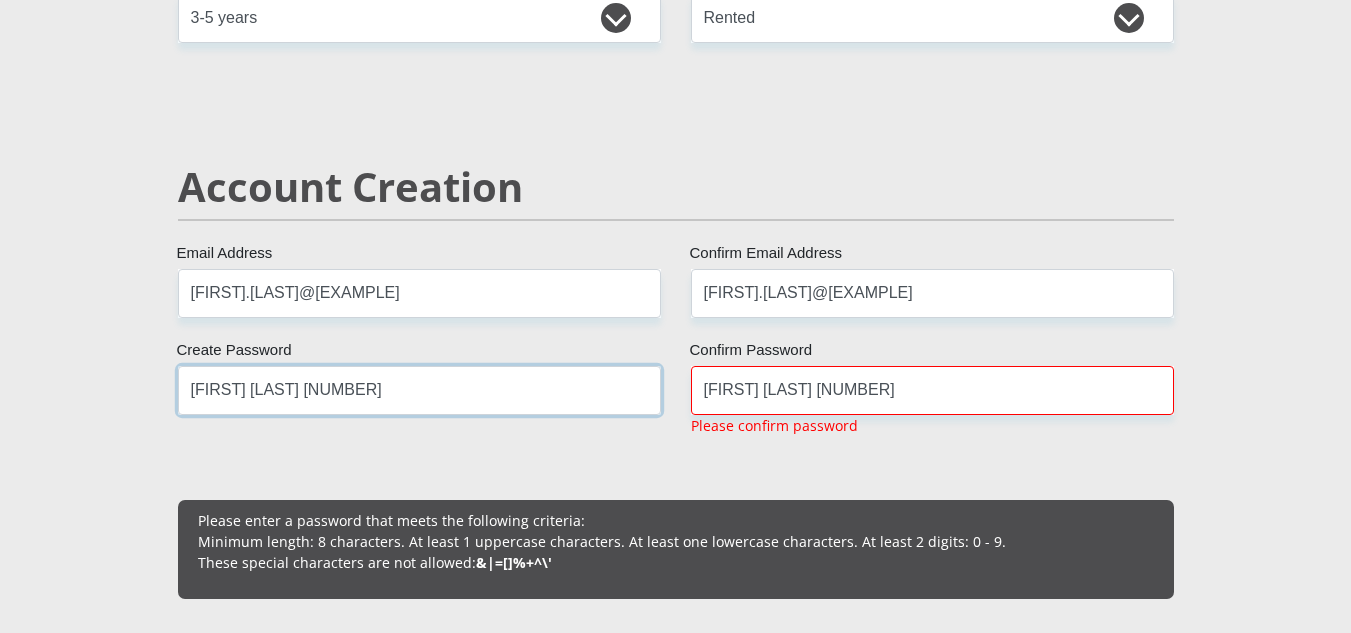 click on "[FIRST] [LAST] [NUMBER]" at bounding box center [419, 390] 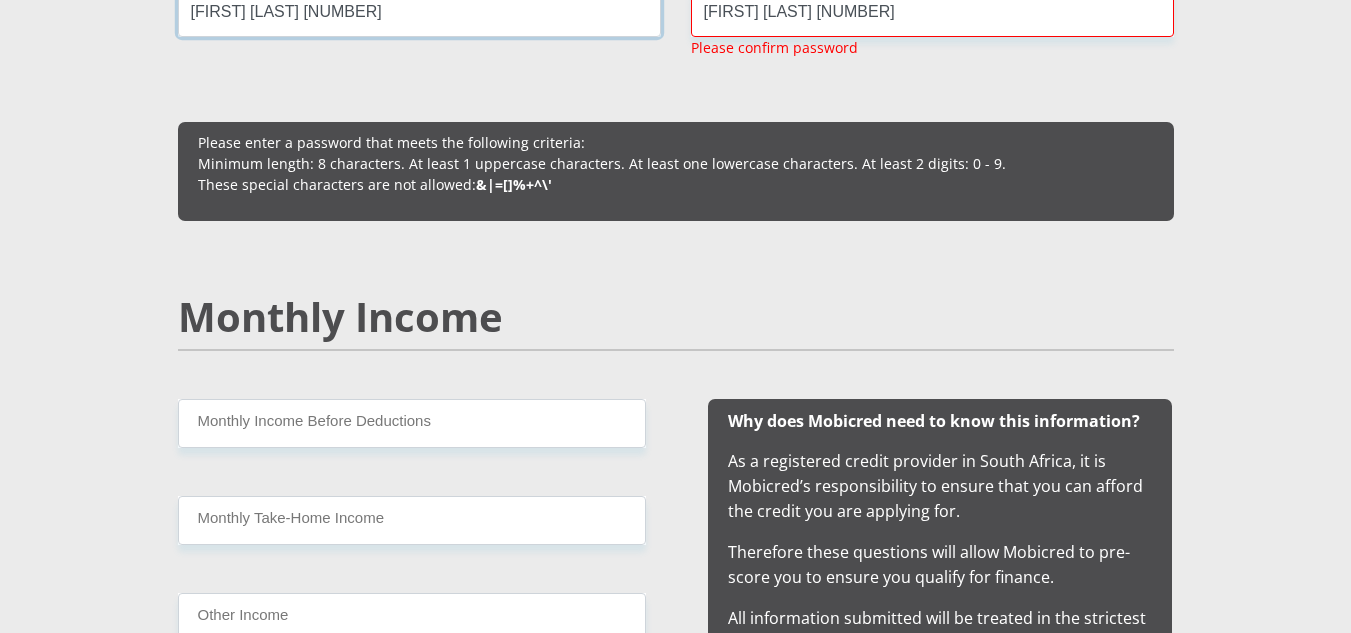 scroll, scrollTop: 1700, scrollLeft: 0, axis: vertical 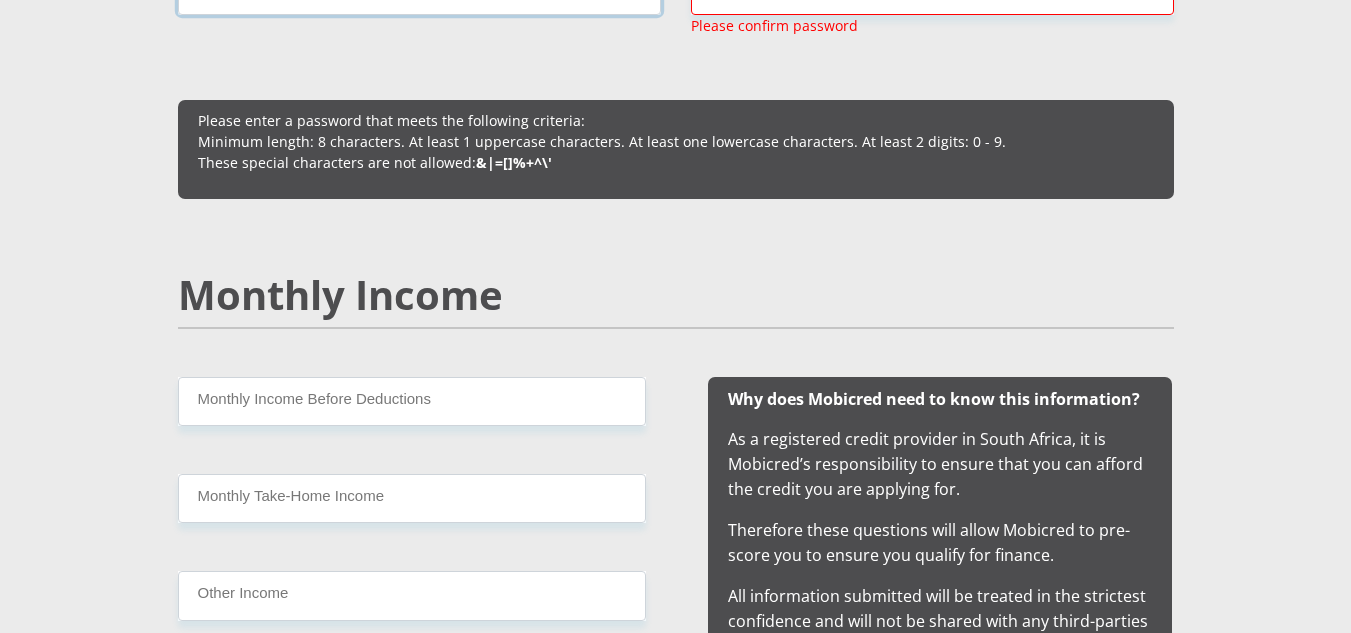 type on "[FIRST] [LAST] [NUMBER]" 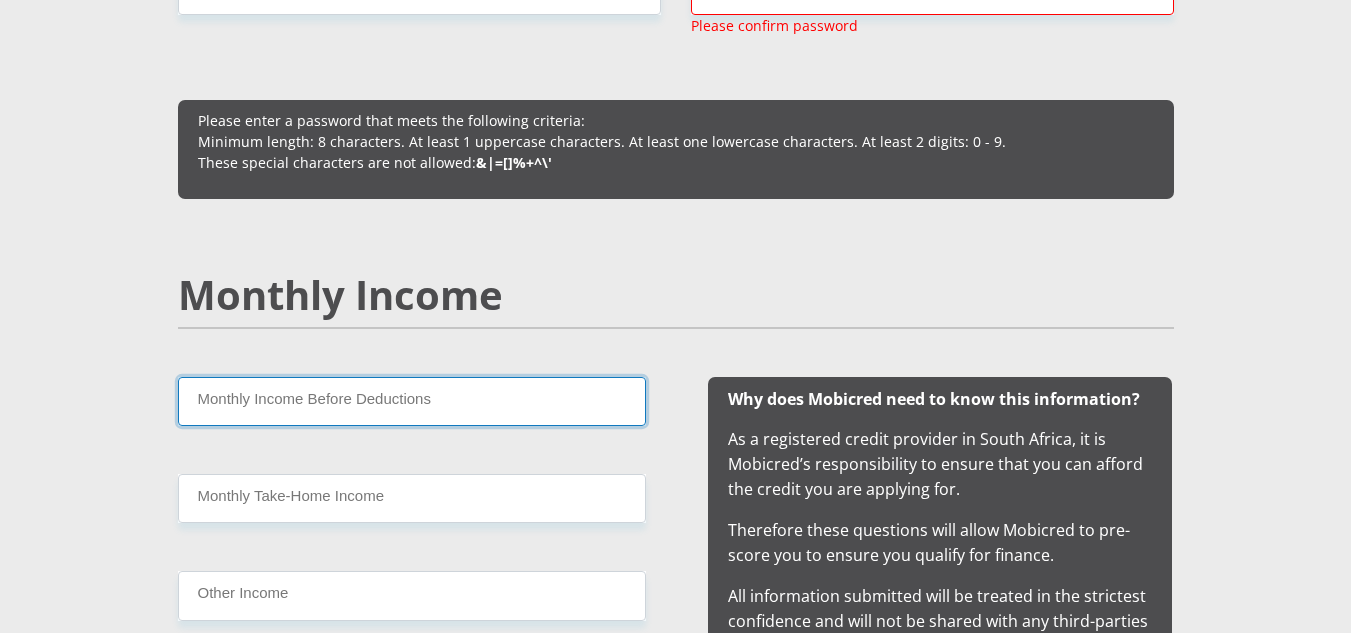 click on "Monthly Income Before Deductions" at bounding box center (412, 401) 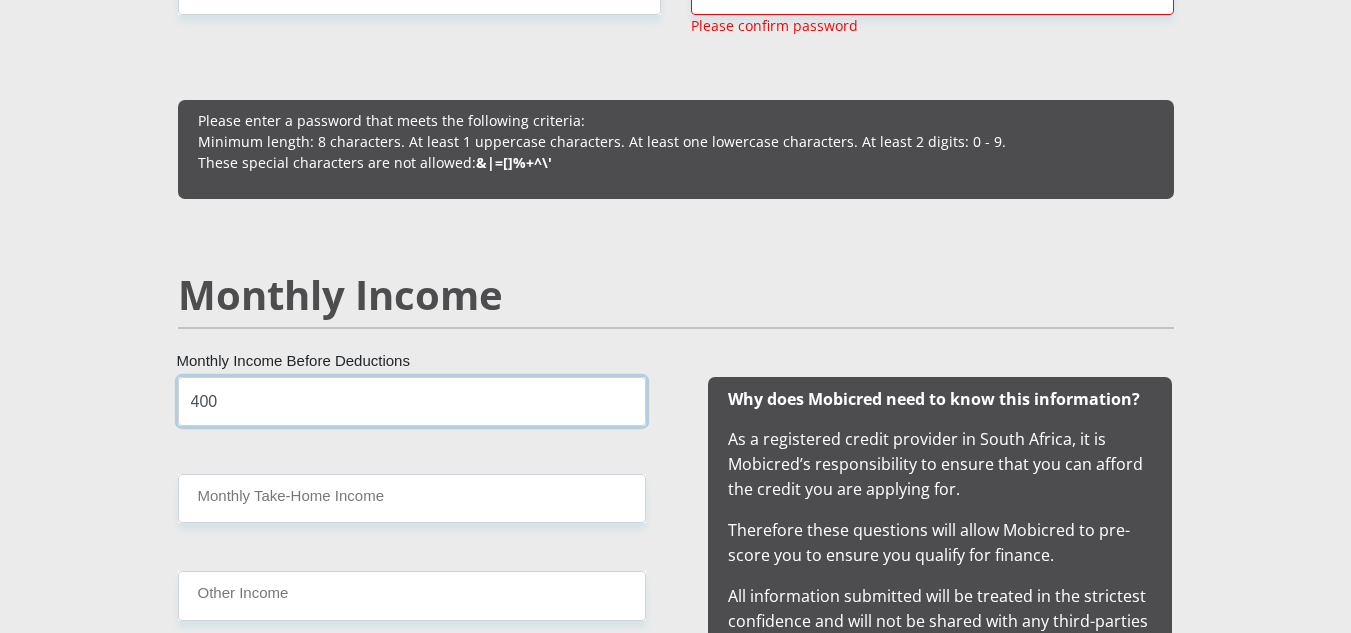 type on "4000" 